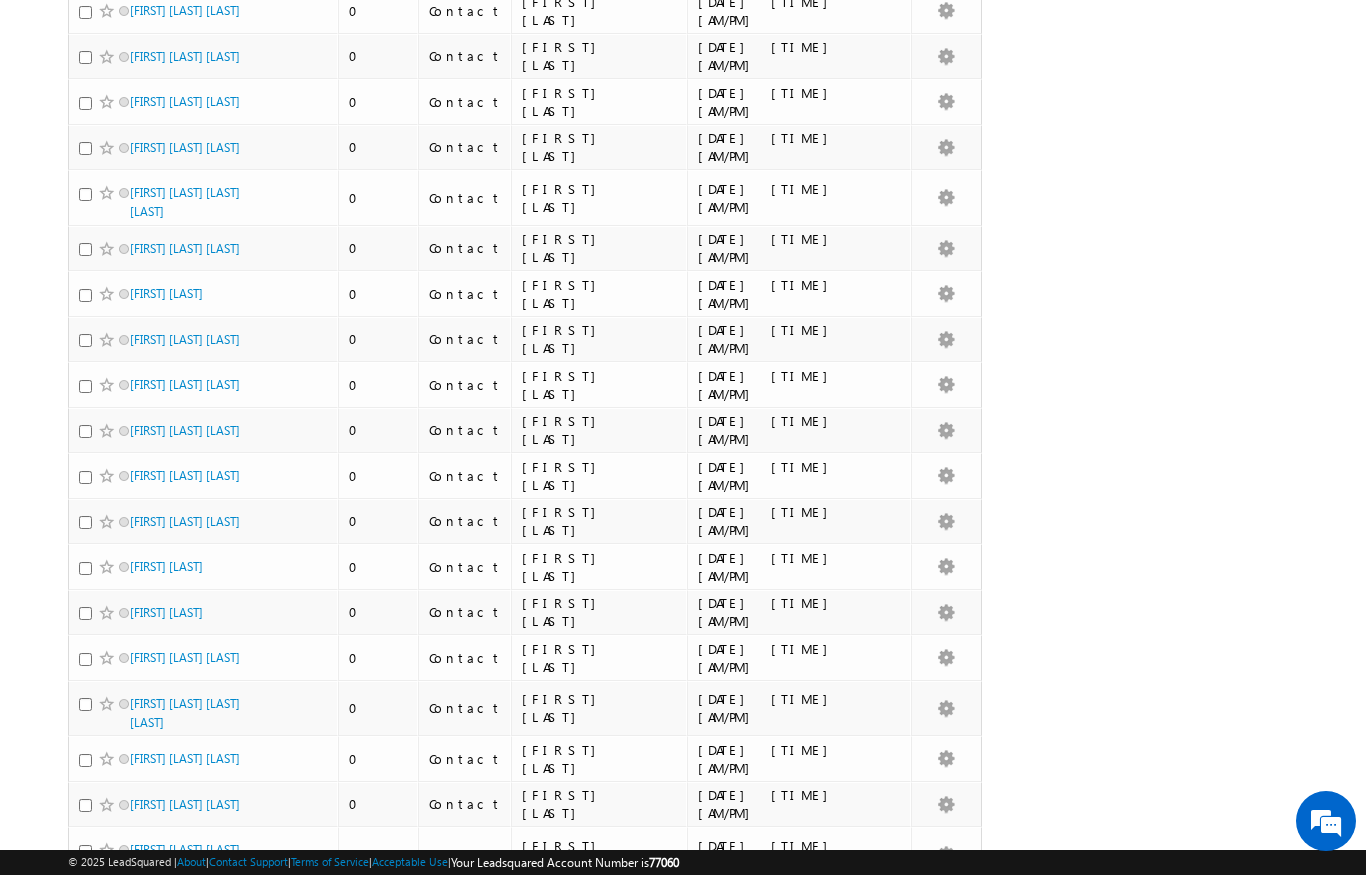 scroll, scrollTop: 0, scrollLeft: 0, axis: both 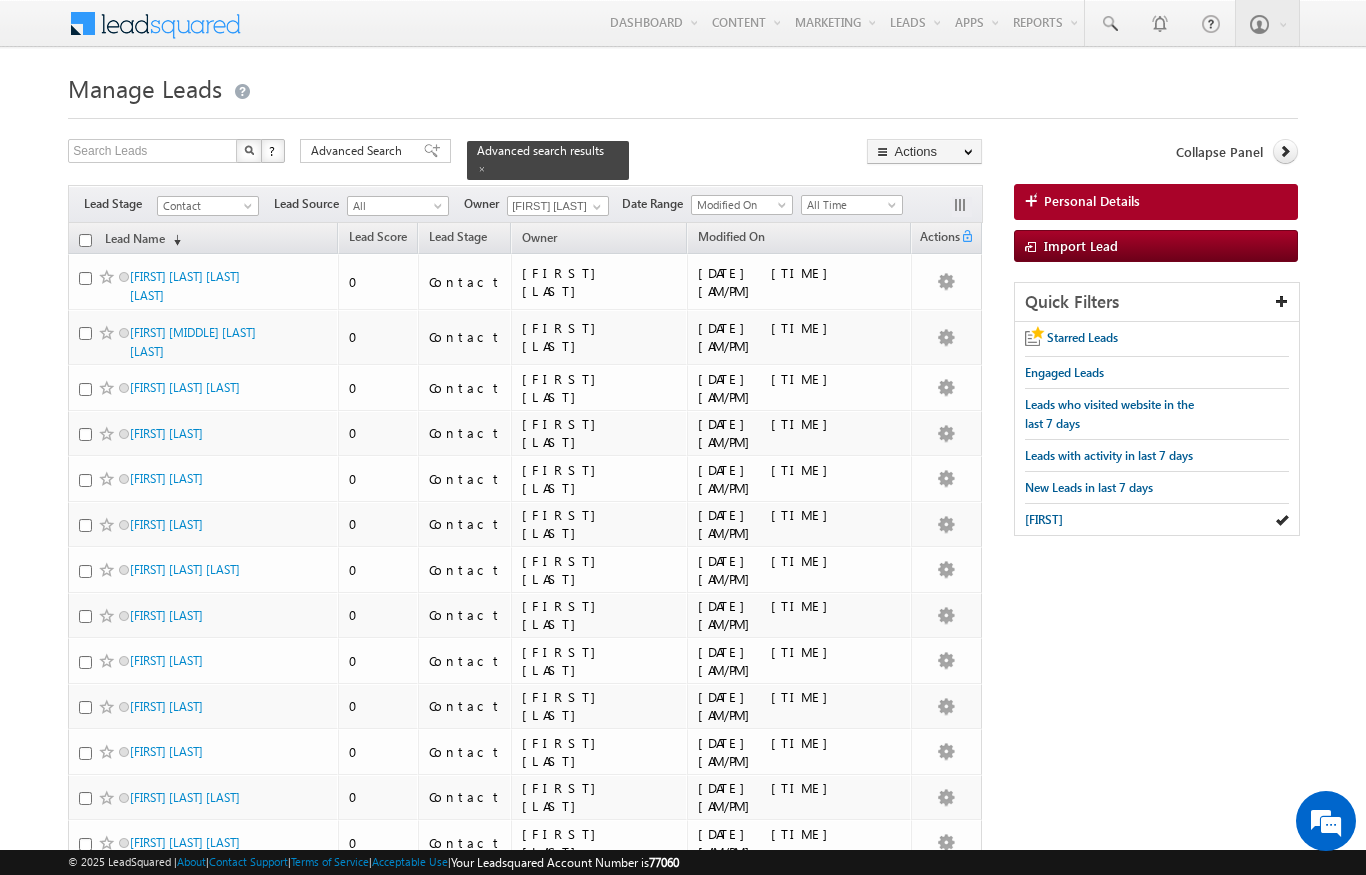 click at bounding box center (85, 240) 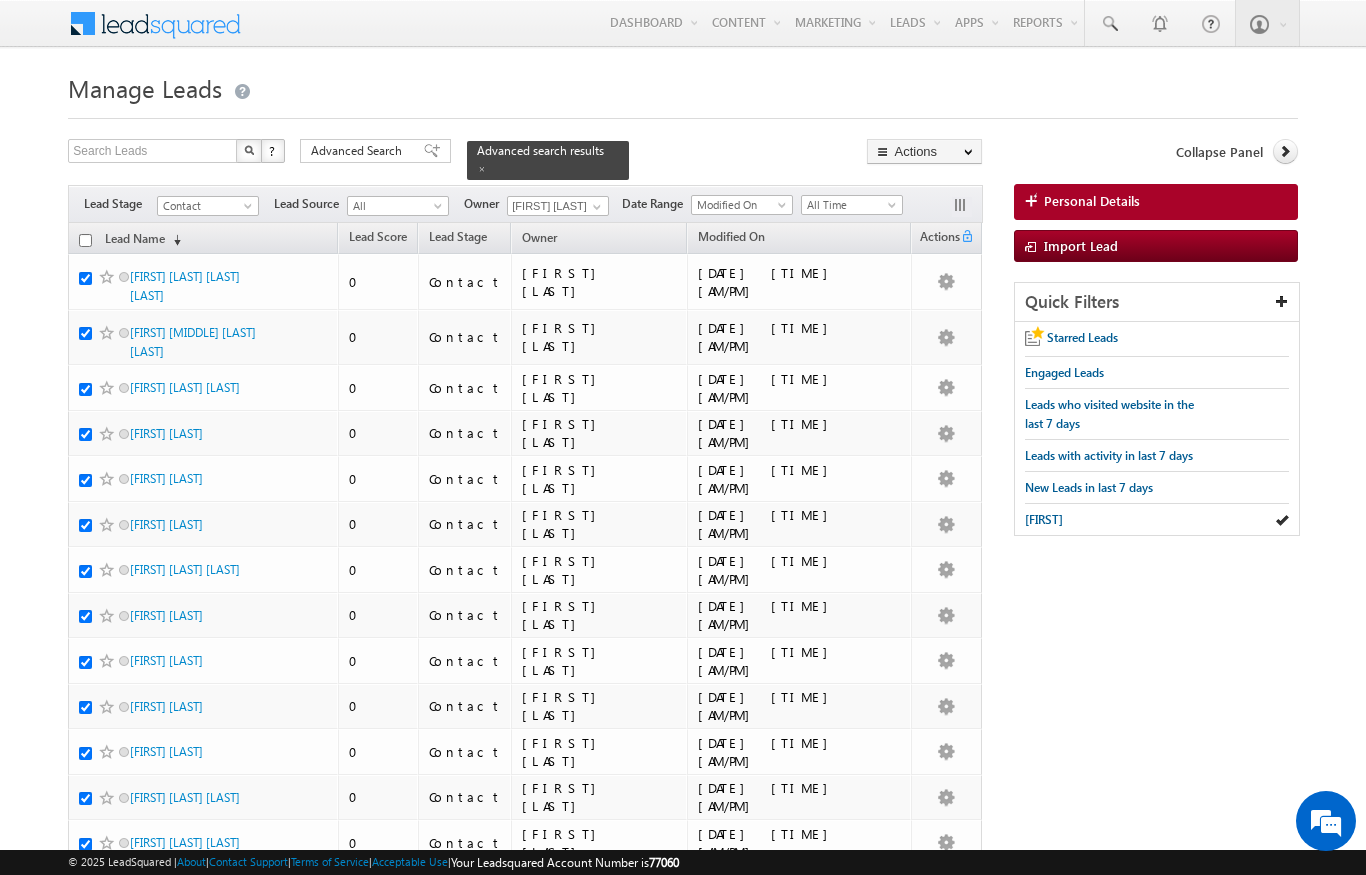 checkbox on "true" 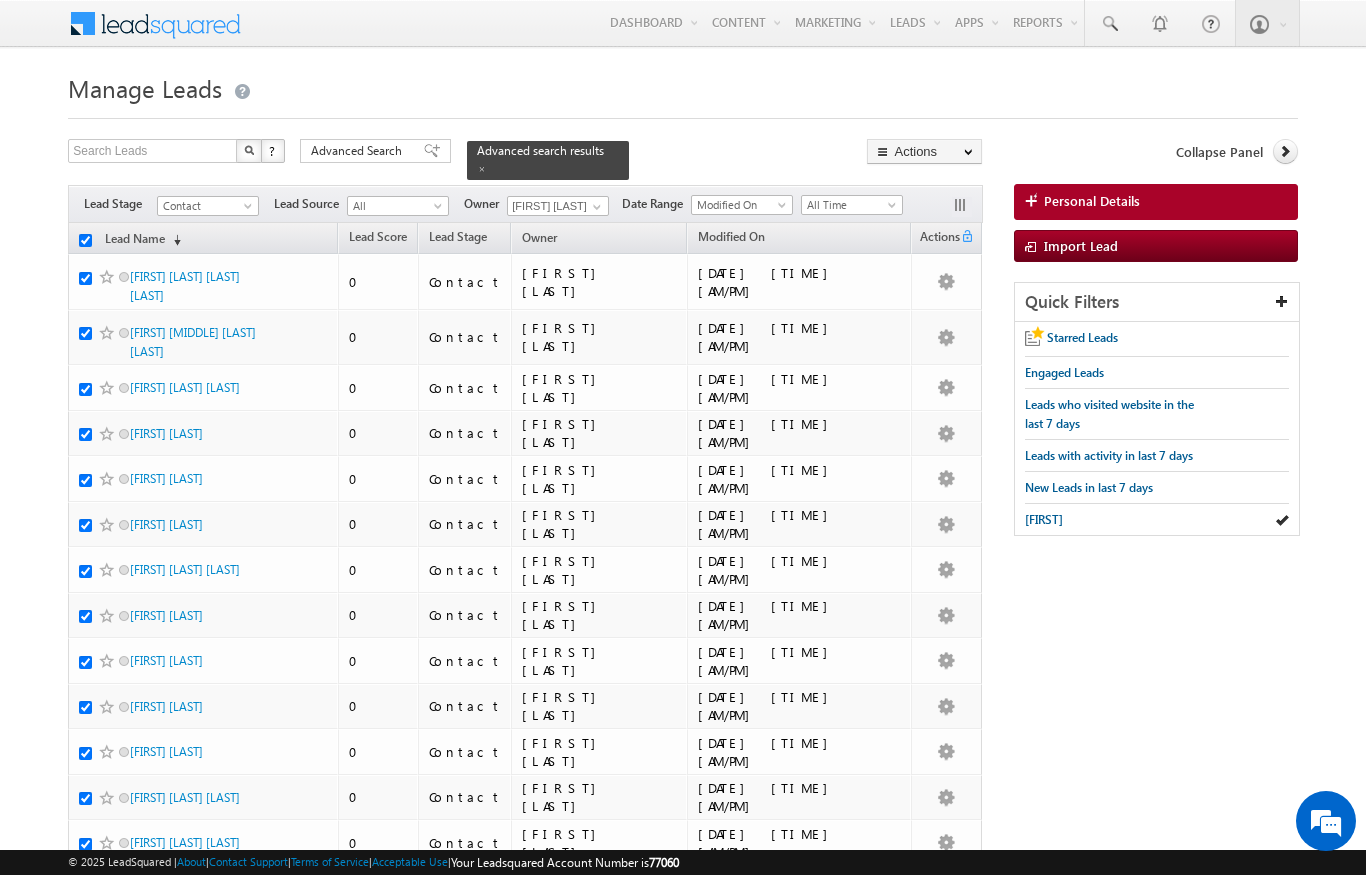 checkbox on "true" 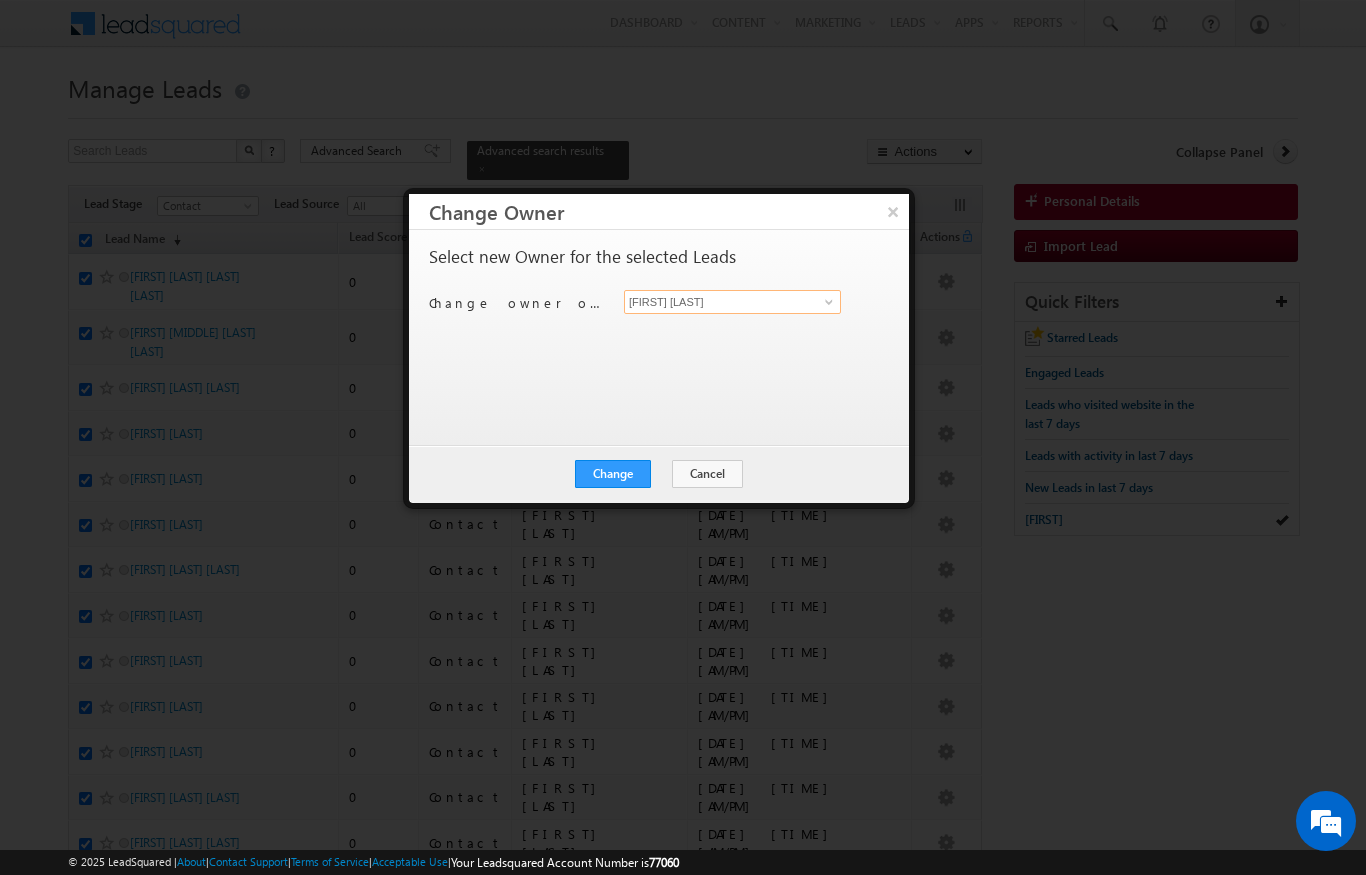 click on "[FIRST] [LAST]" at bounding box center [732, 302] 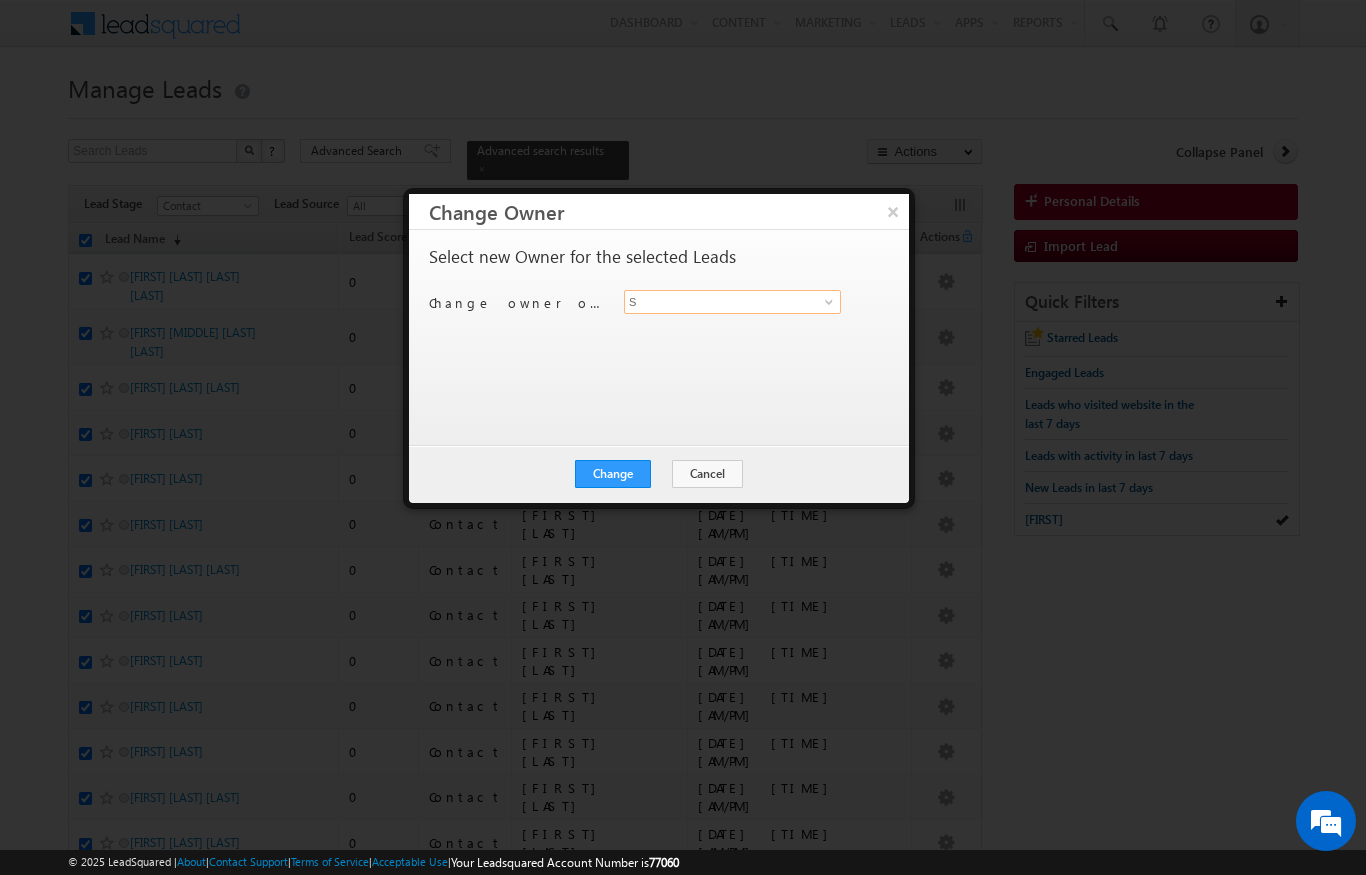 scroll, scrollTop: 0, scrollLeft: 0, axis: both 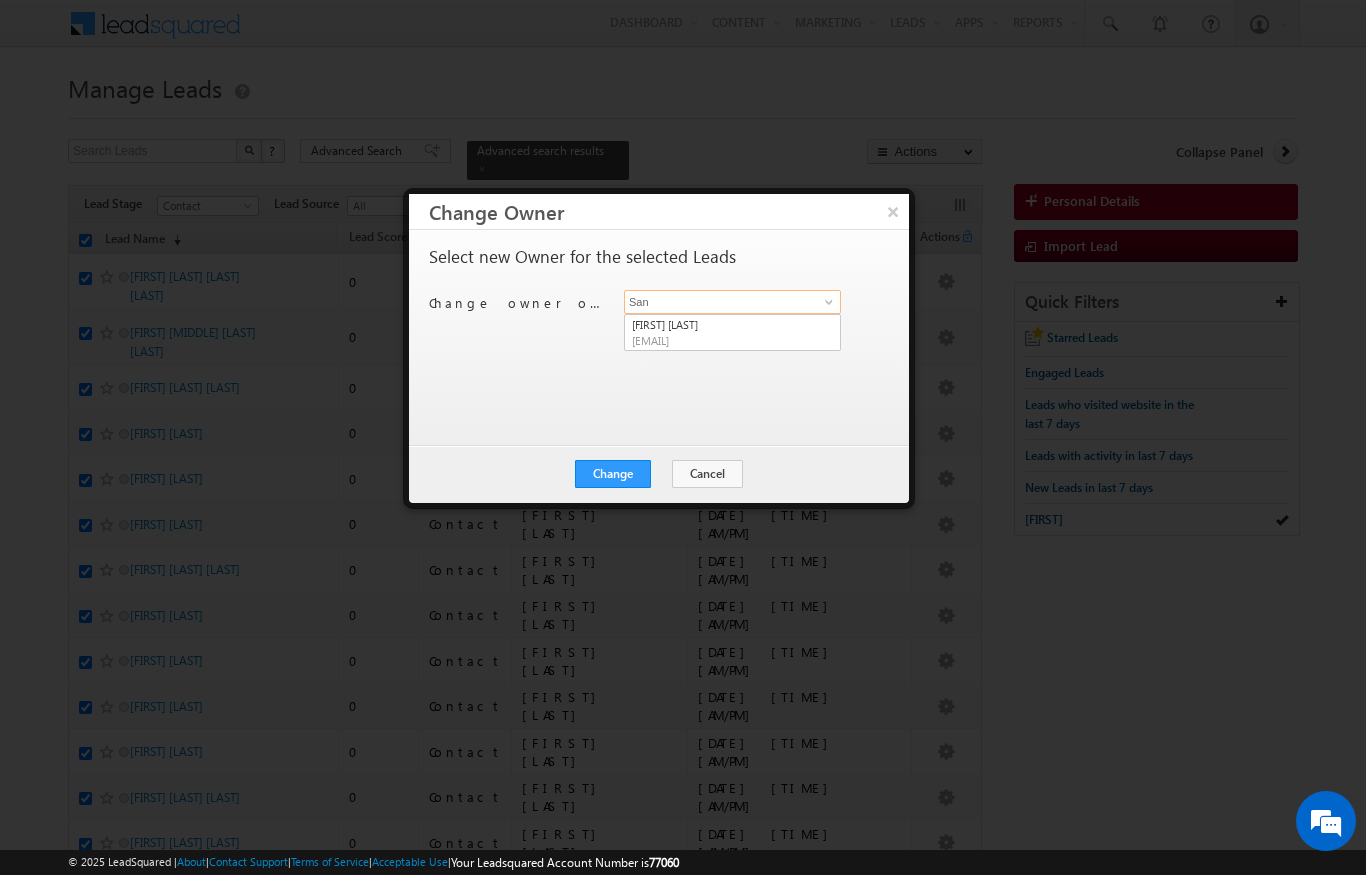 click on "San" at bounding box center [732, 302] 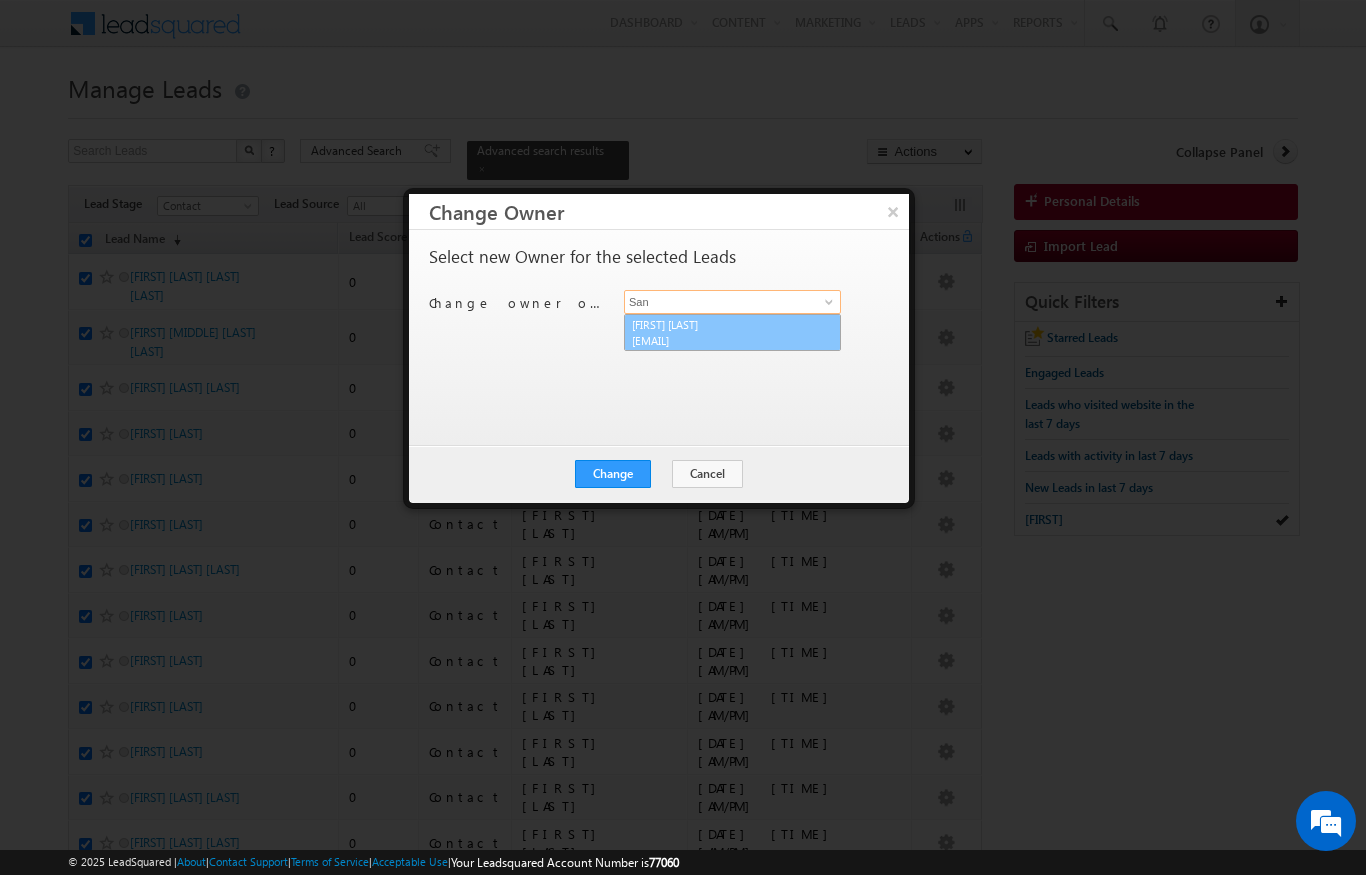 click on "Sandeep kumar   sandeep.skumar@indglobal.ae" at bounding box center (732, 333) 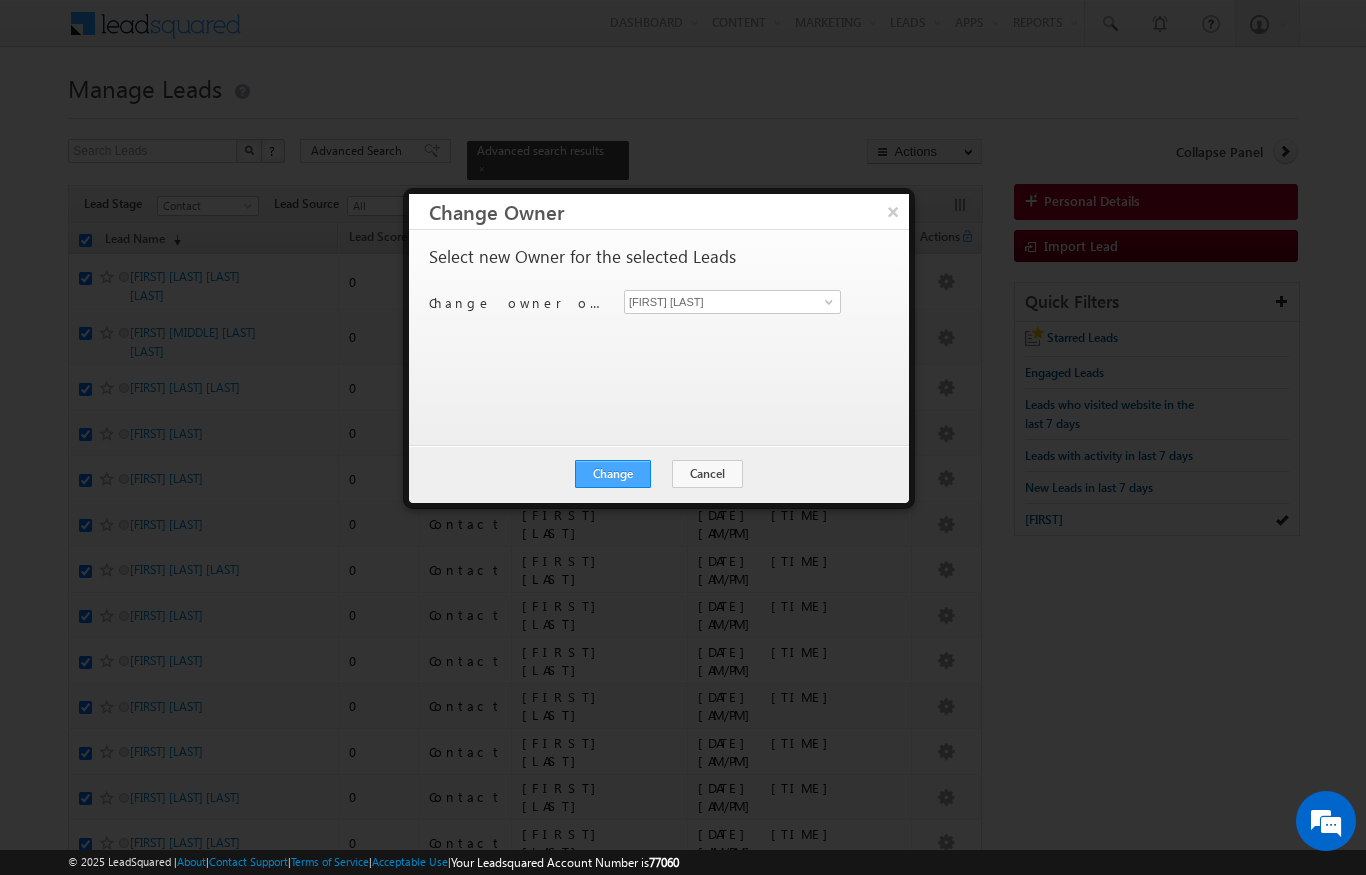 click on "Change" at bounding box center (613, 474) 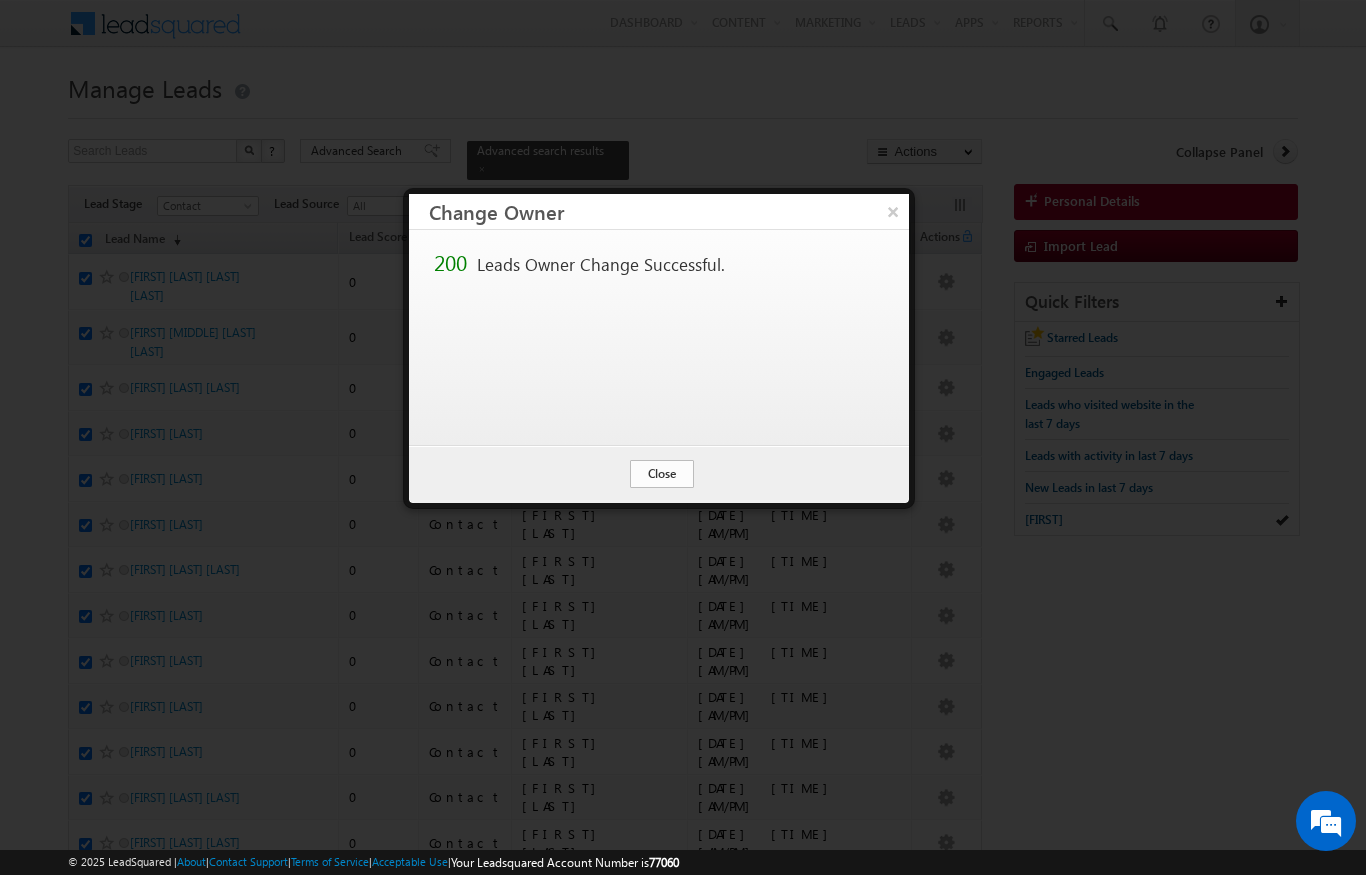 click on "Close" at bounding box center (662, 474) 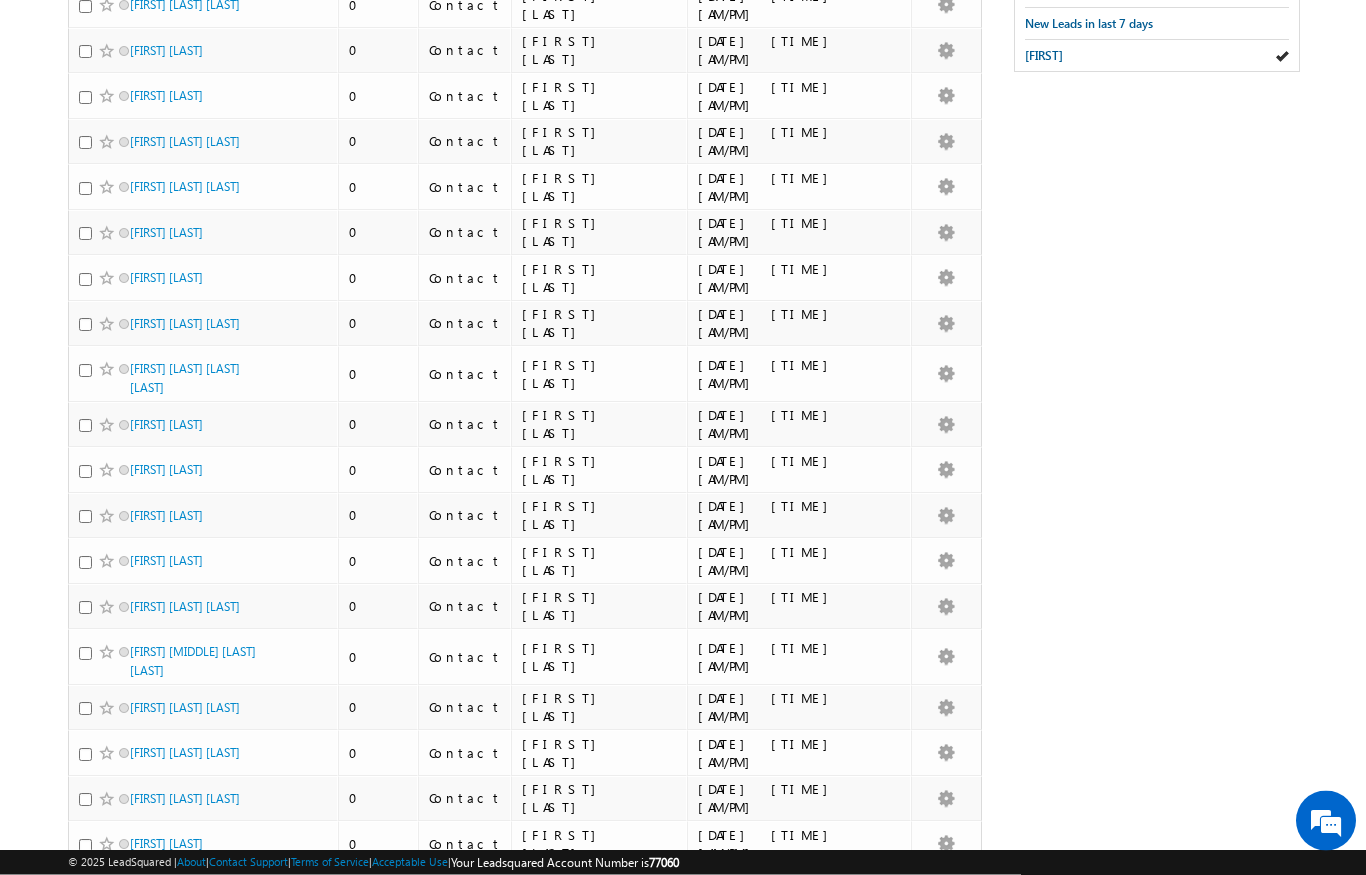 scroll, scrollTop: 0, scrollLeft: 0, axis: both 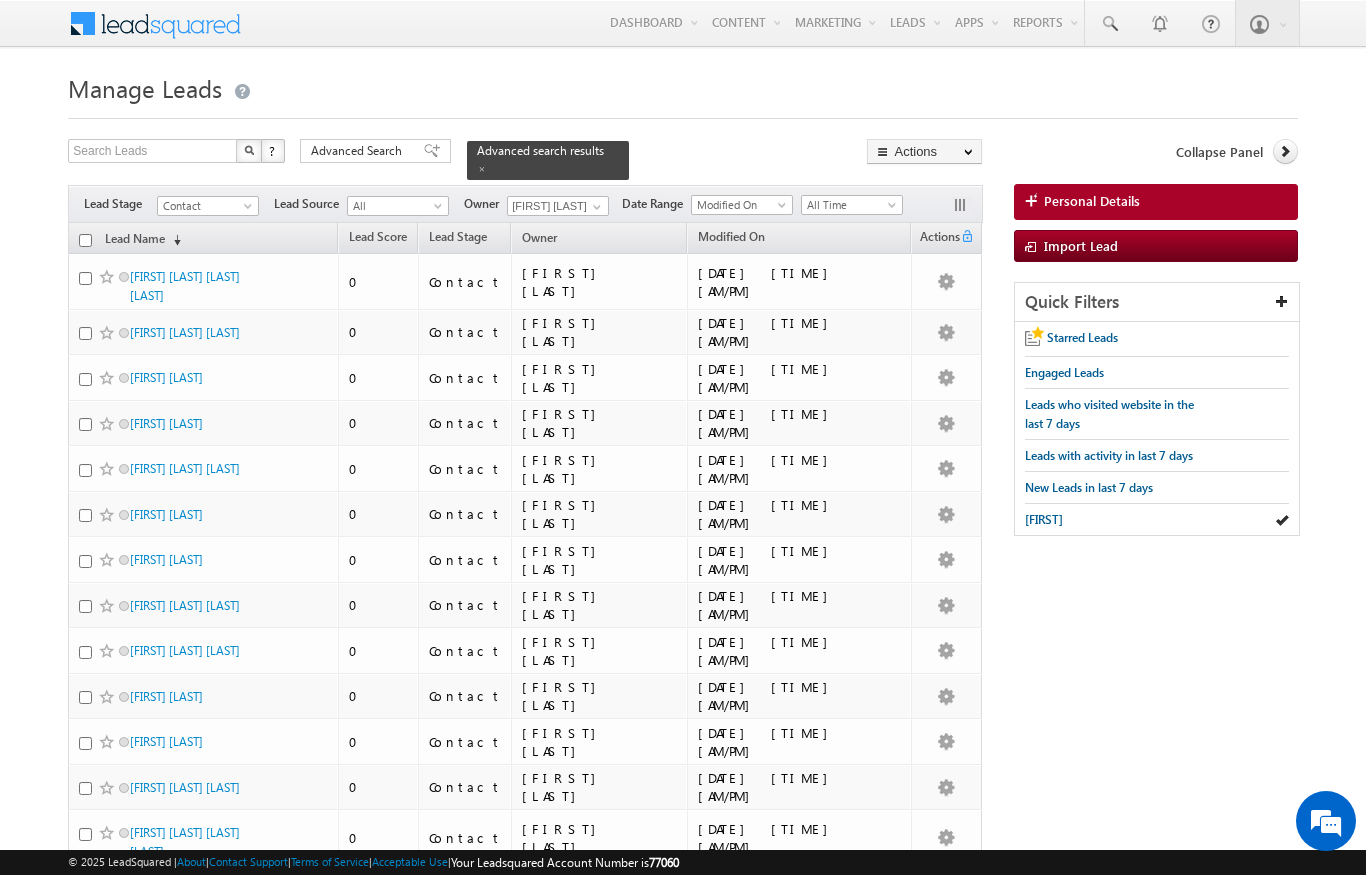 click at bounding box center [85, 240] 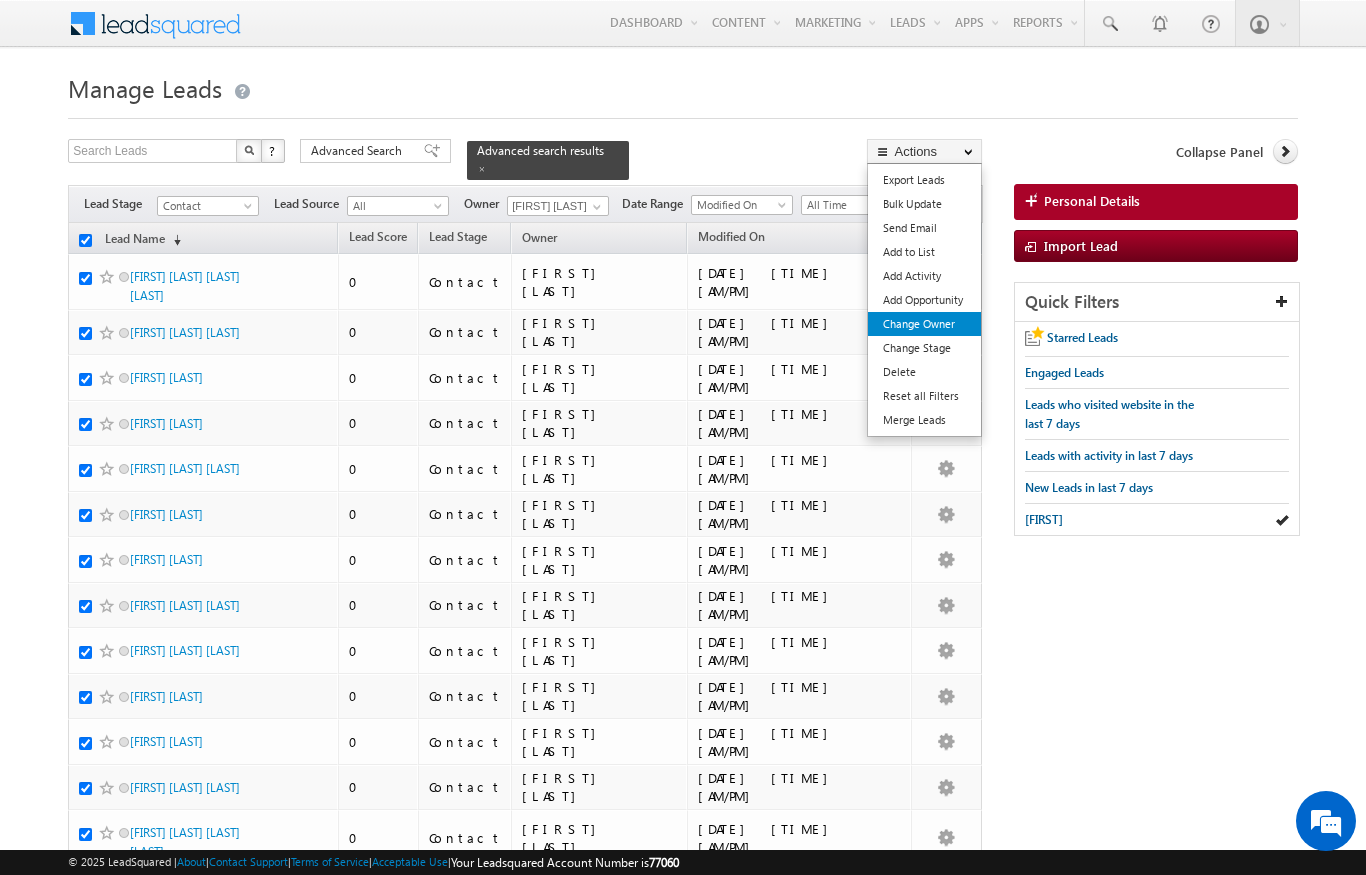 click on "Change Owner" at bounding box center [924, 324] 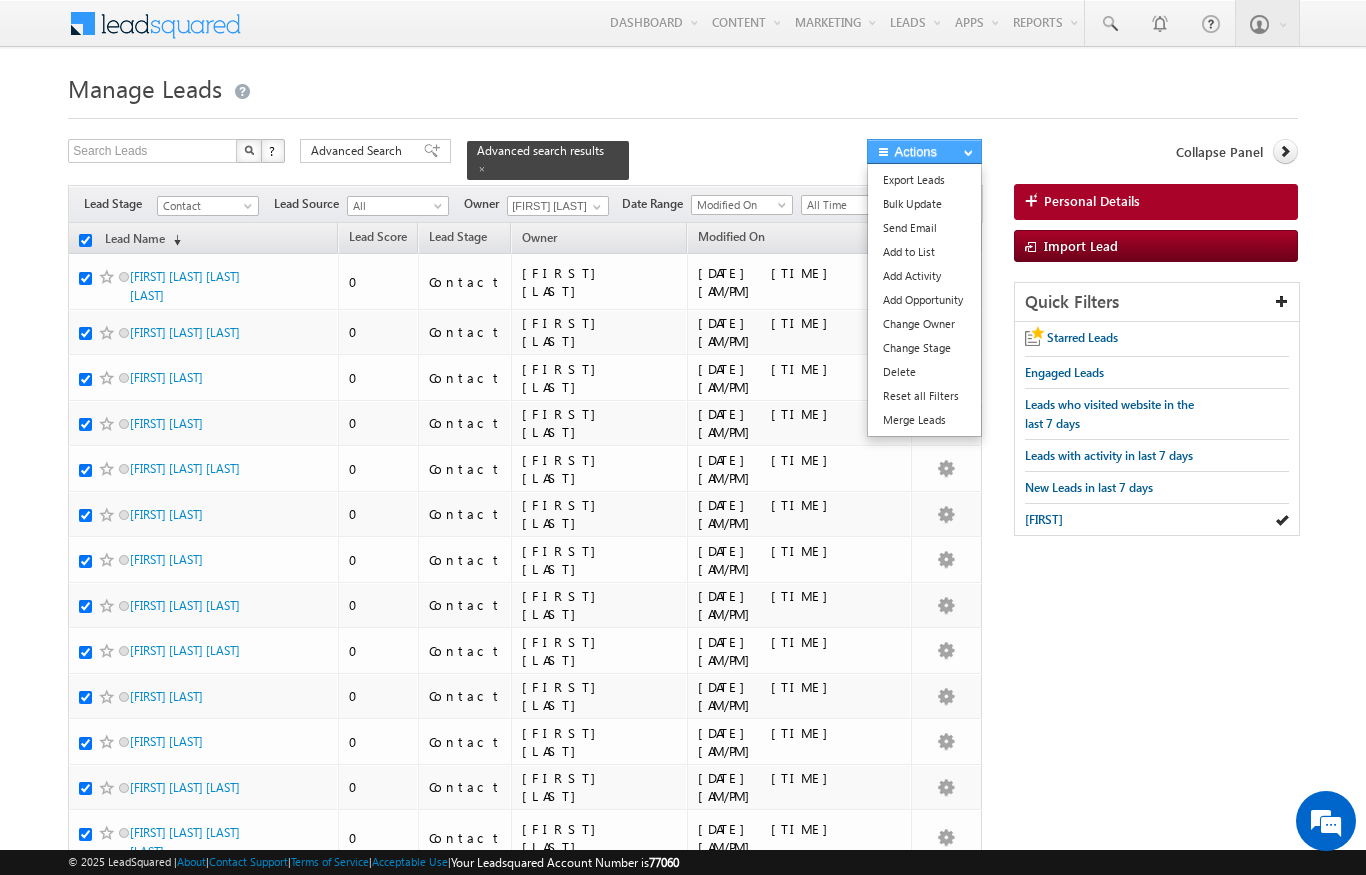 click on "Actions" at bounding box center [924, 151] 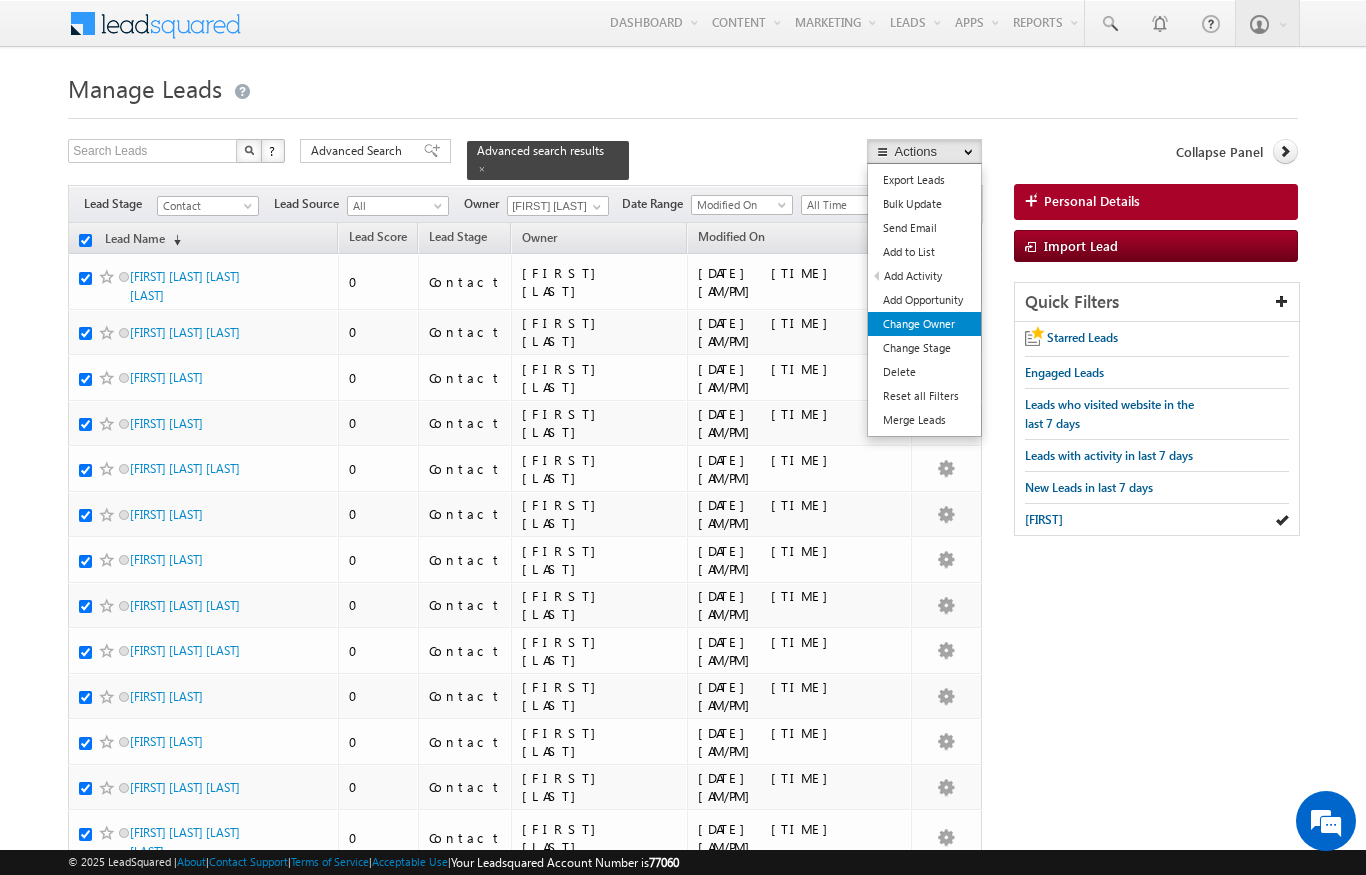 click on "Change Owner" at bounding box center (924, 324) 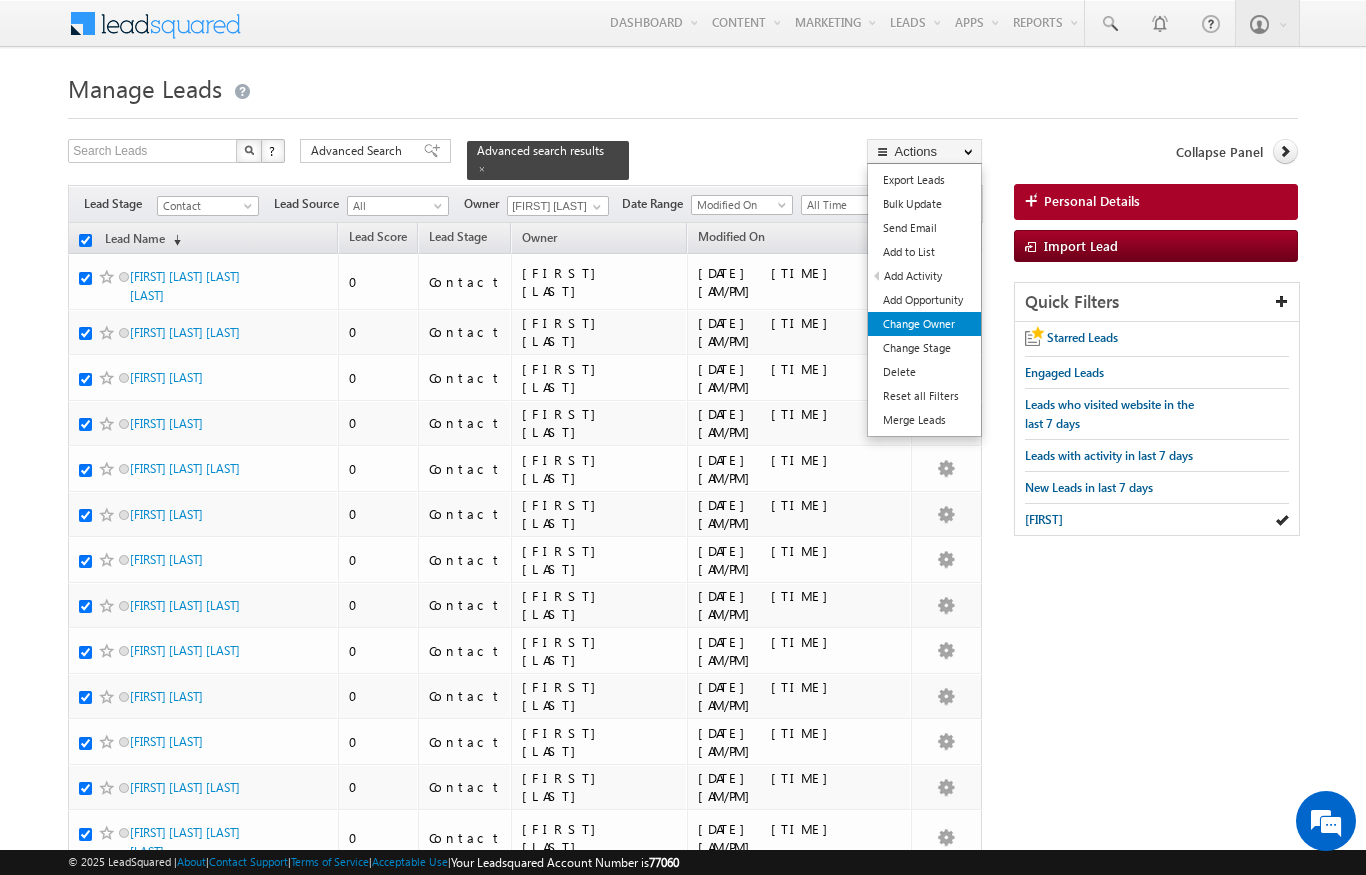 click on "Change Owner" at bounding box center (924, 324) 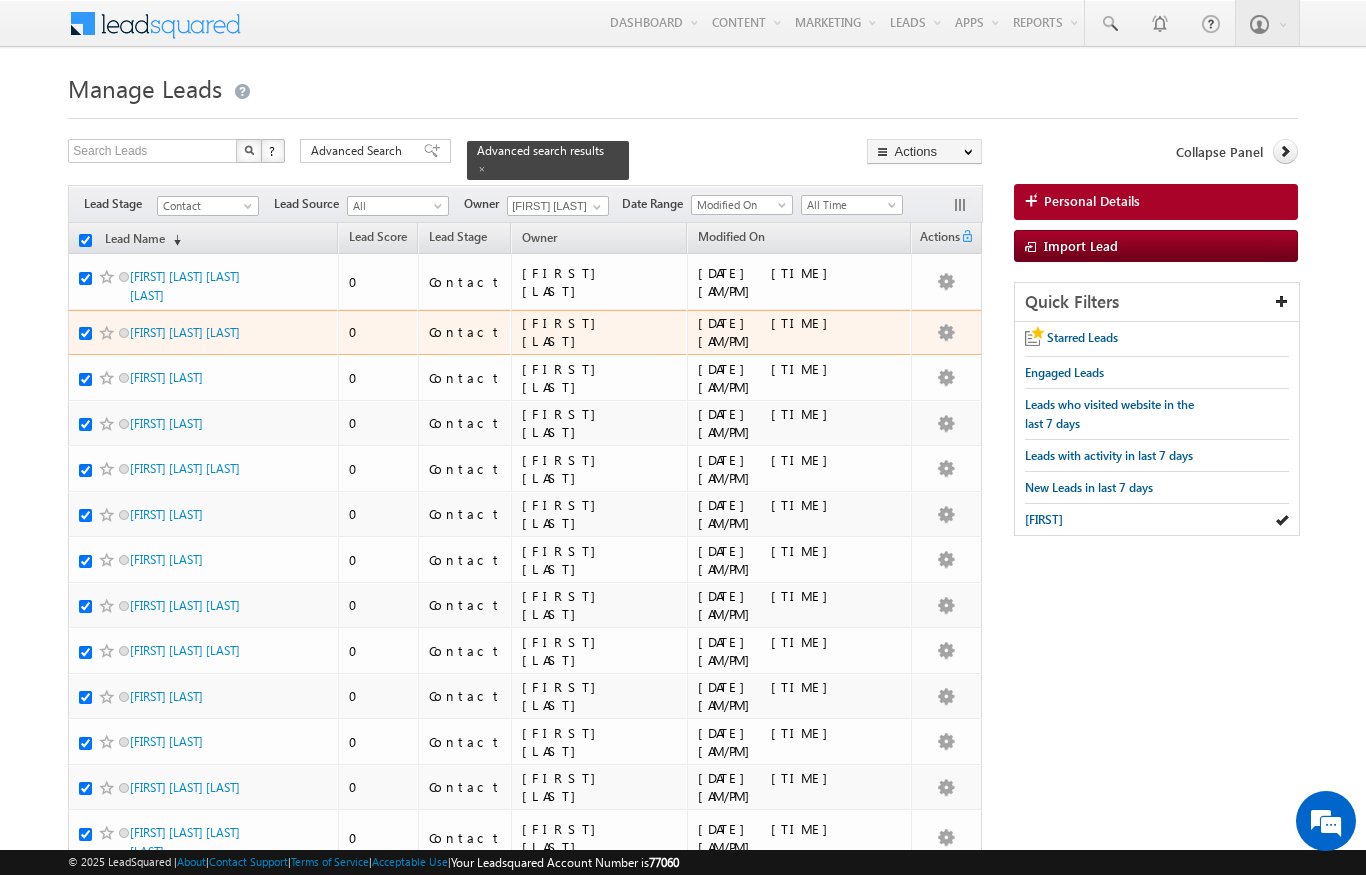 click on "[DATE] [TIME]" at bounding box center [799, 333] 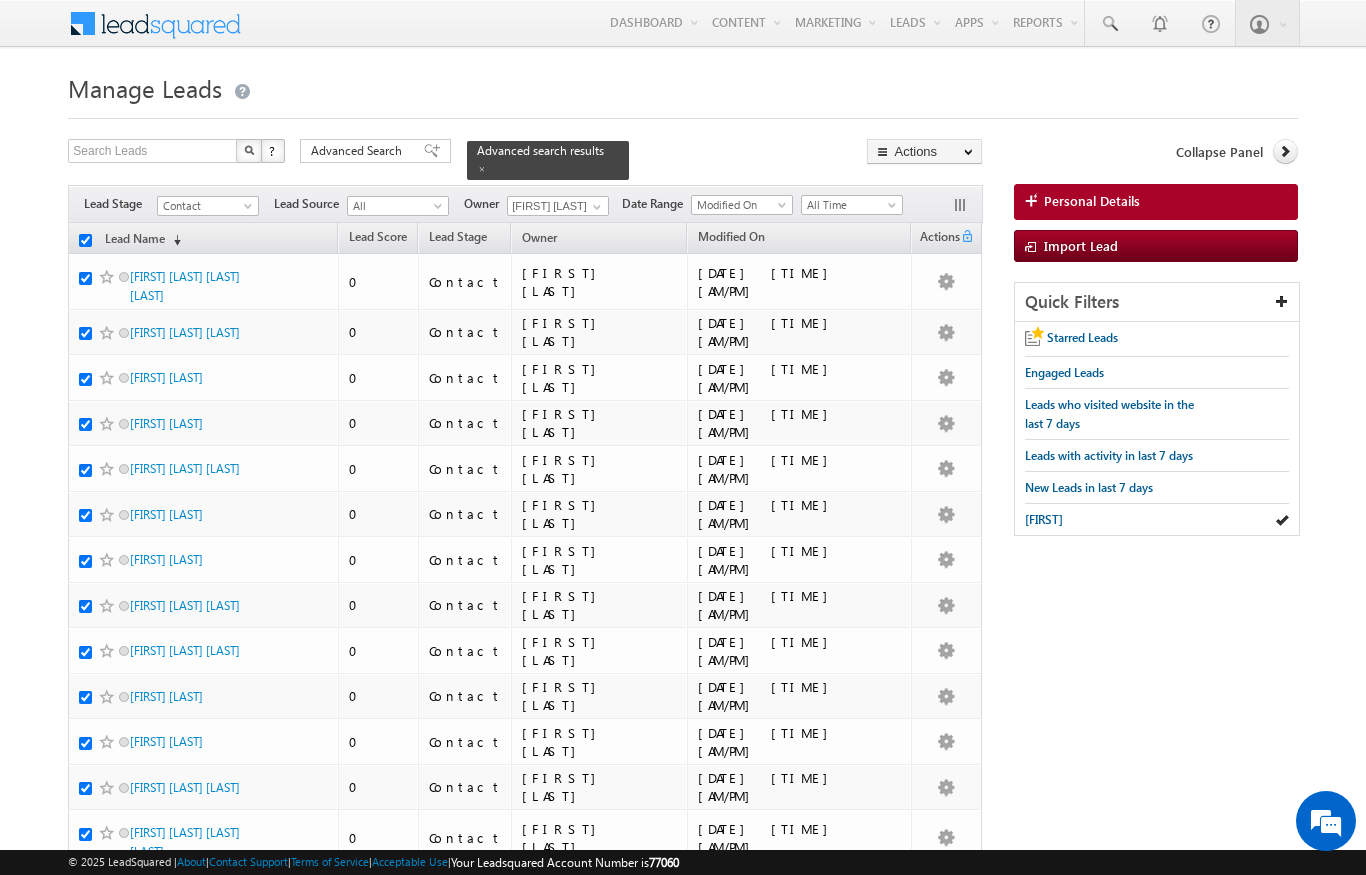 click on "Manage Leads
Search Leads X ?   1611 results found
Advanced Search
Advanced Search
Advanced search results" at bounding box center [682, 4996] 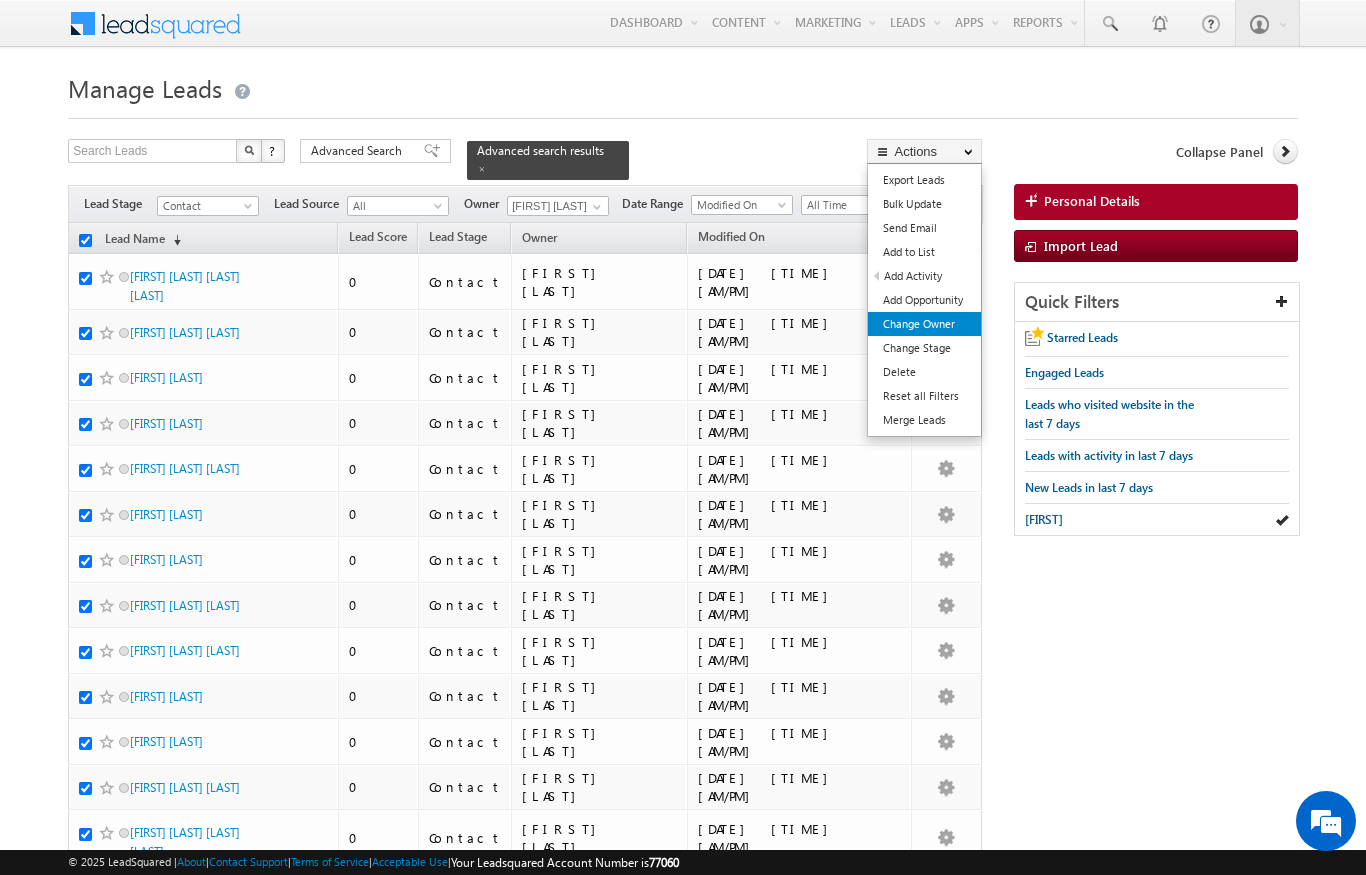 click on "Change Owner" at bounding box center [924, 324] 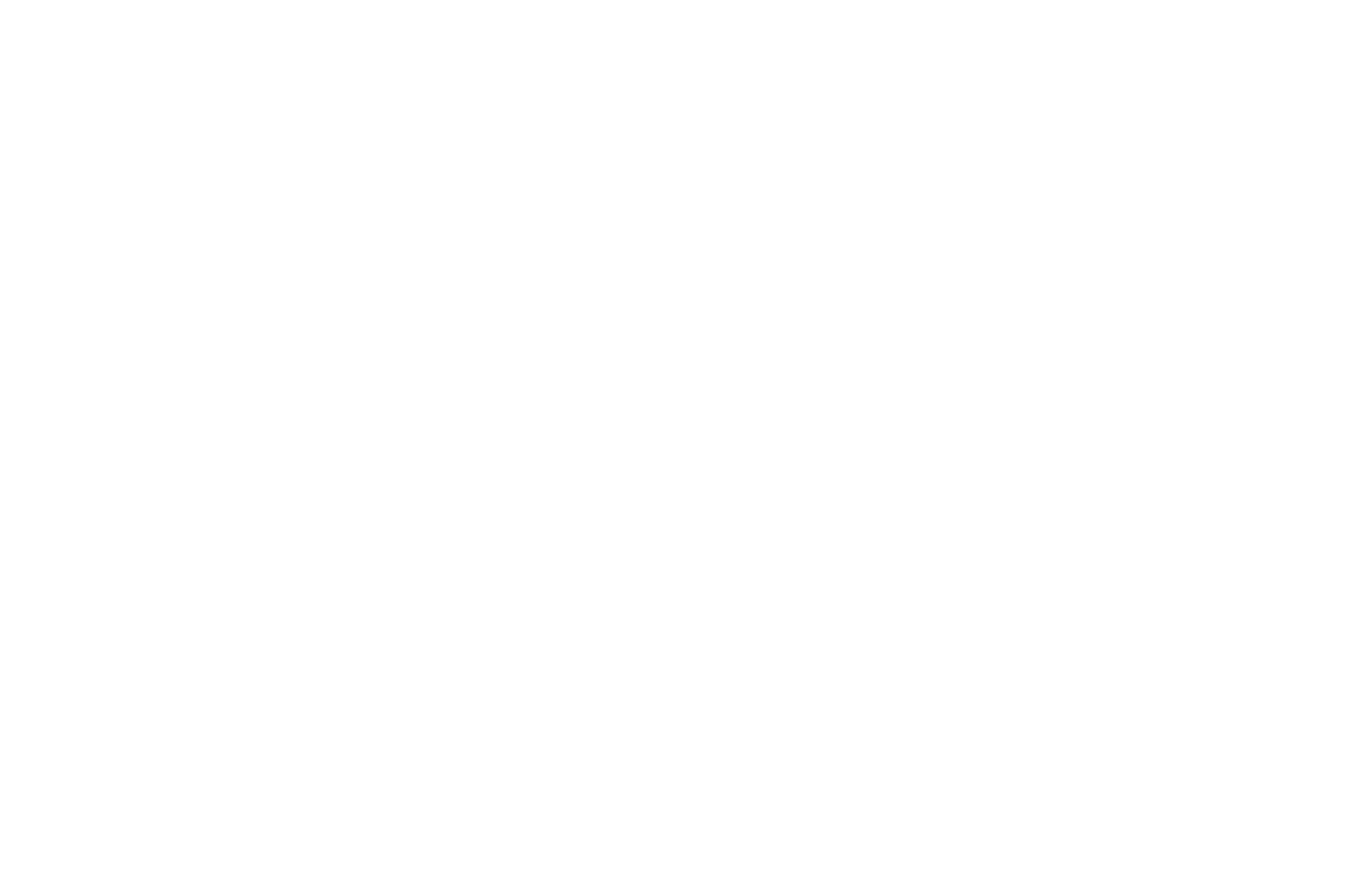 scroll, scrollTop: 2465, scrollLeft: 0, axis: vertical 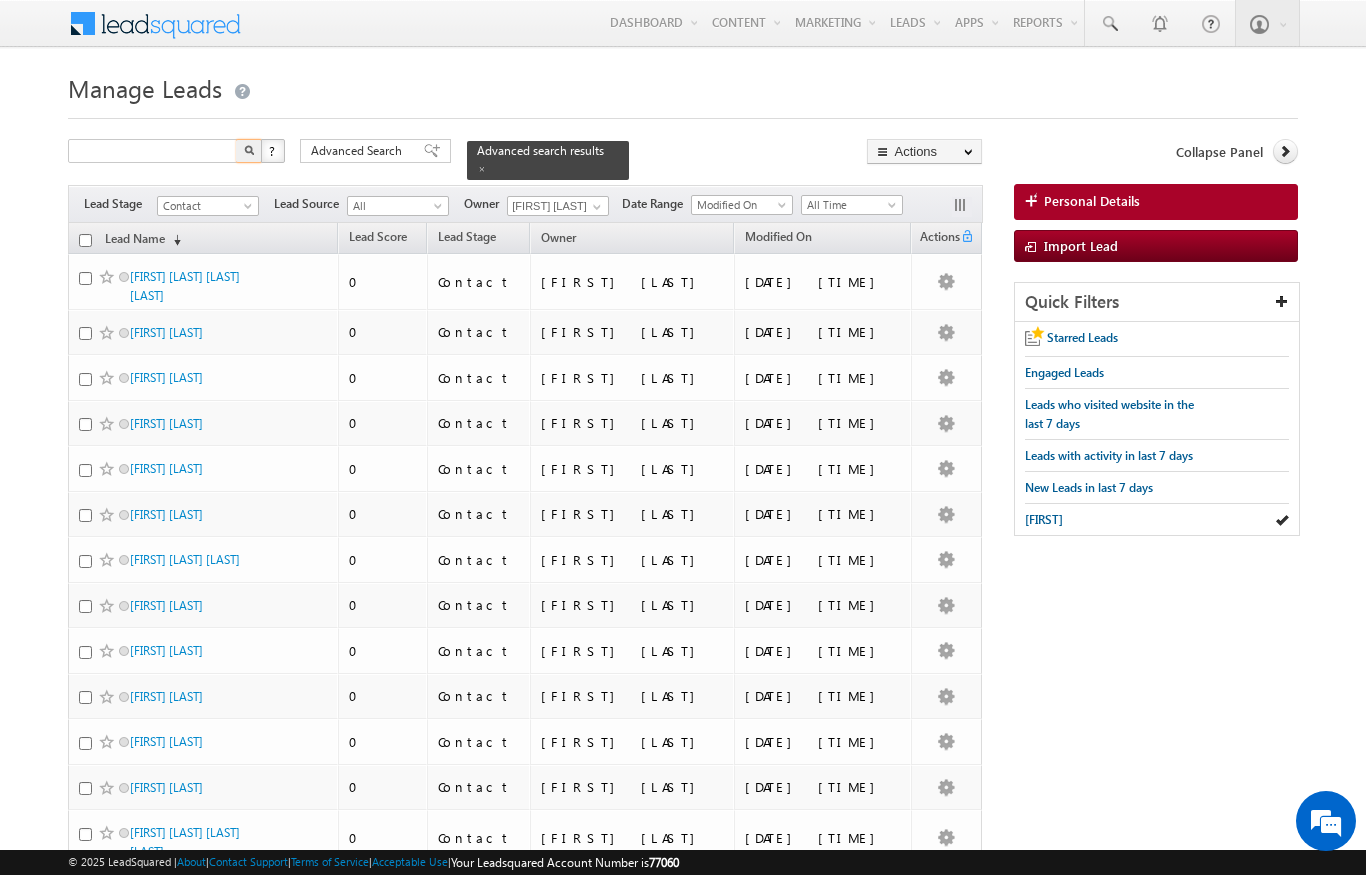 click on "Manage Leads" at bounding box center (682, 86) 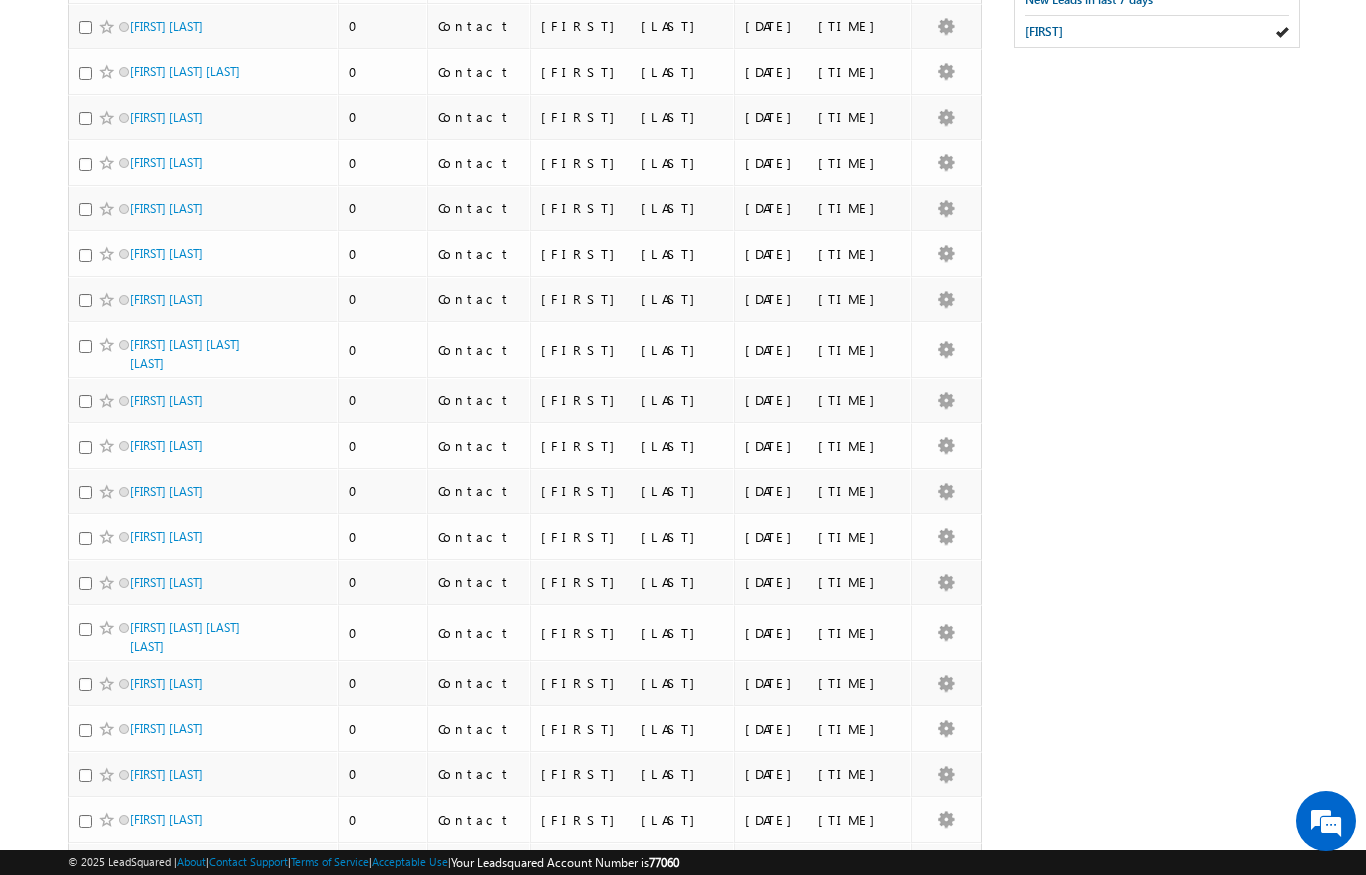 scroll, scrollTop: 0, scrollLeft: 0, axis: both 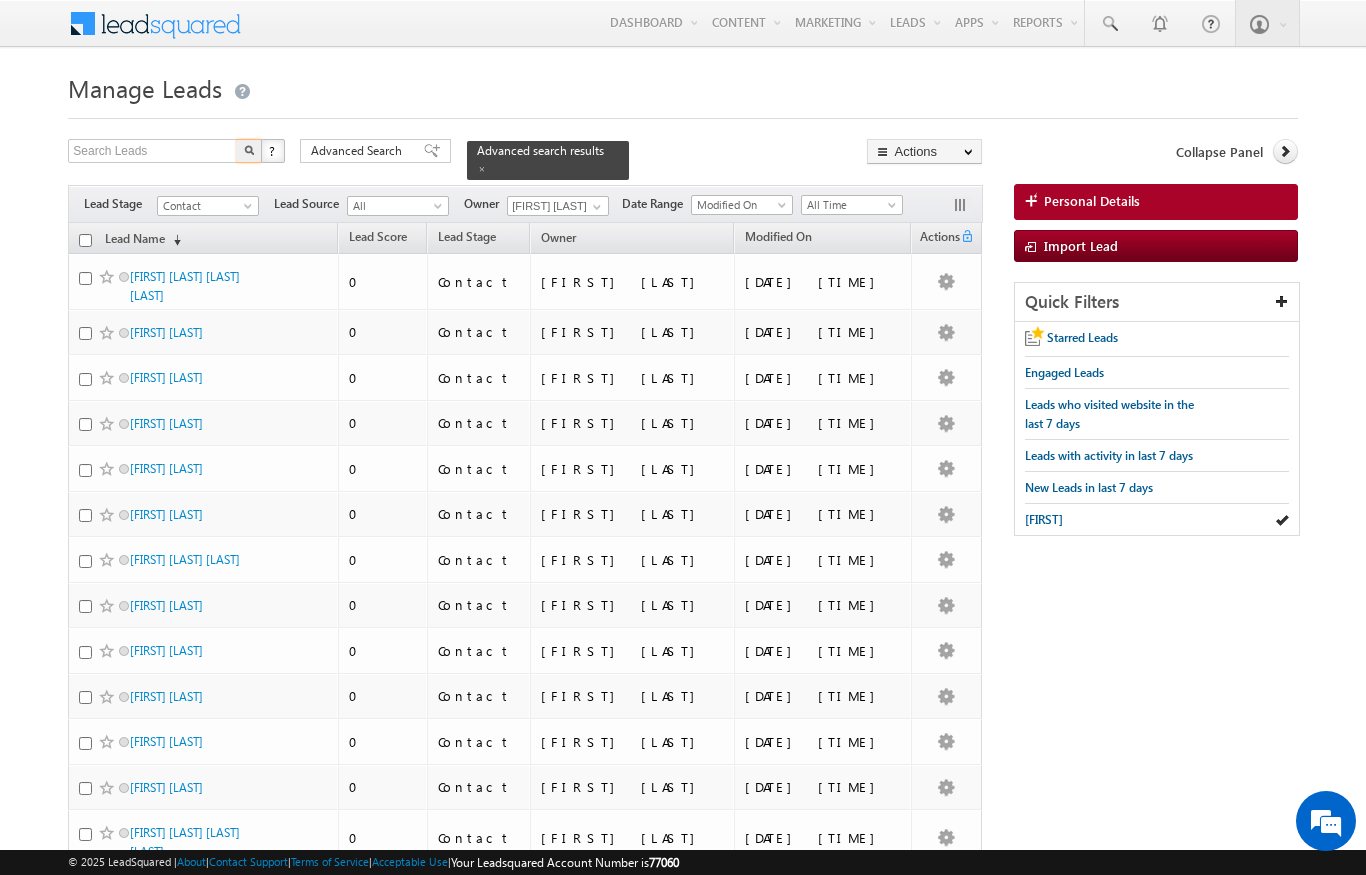 click at bounding box center (85, 240) 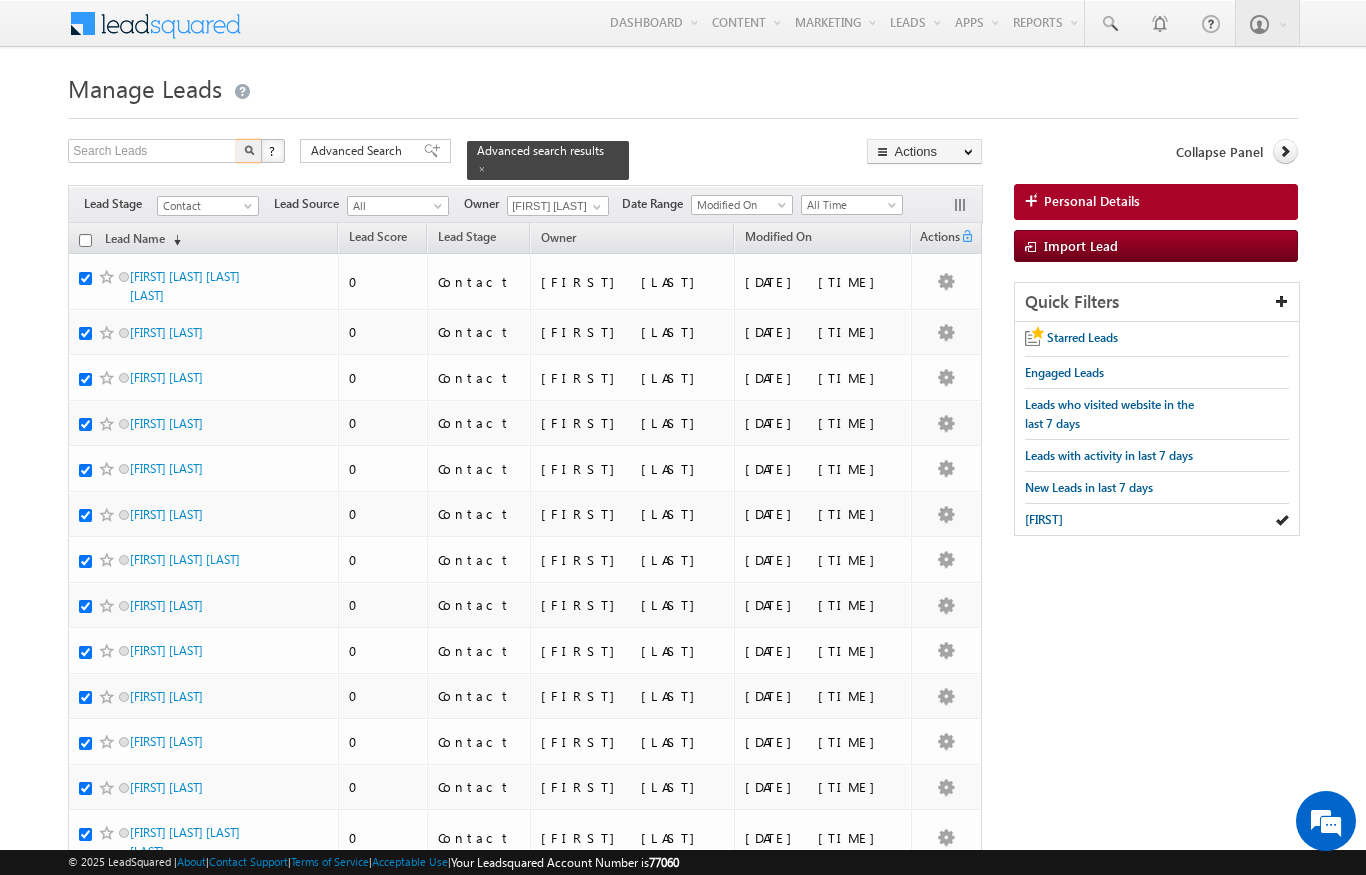 checkbox on "true" 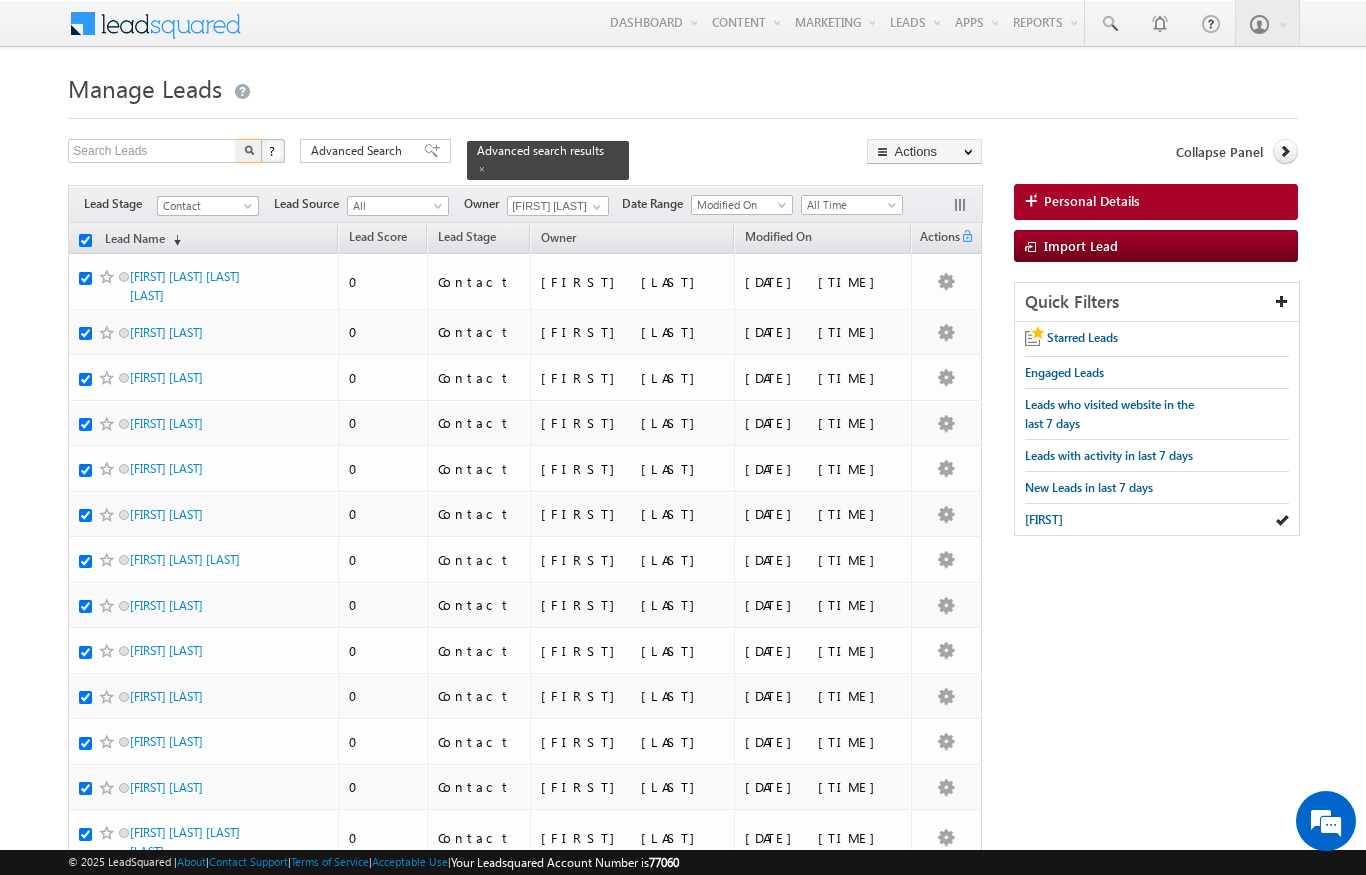 checkbox on "true" 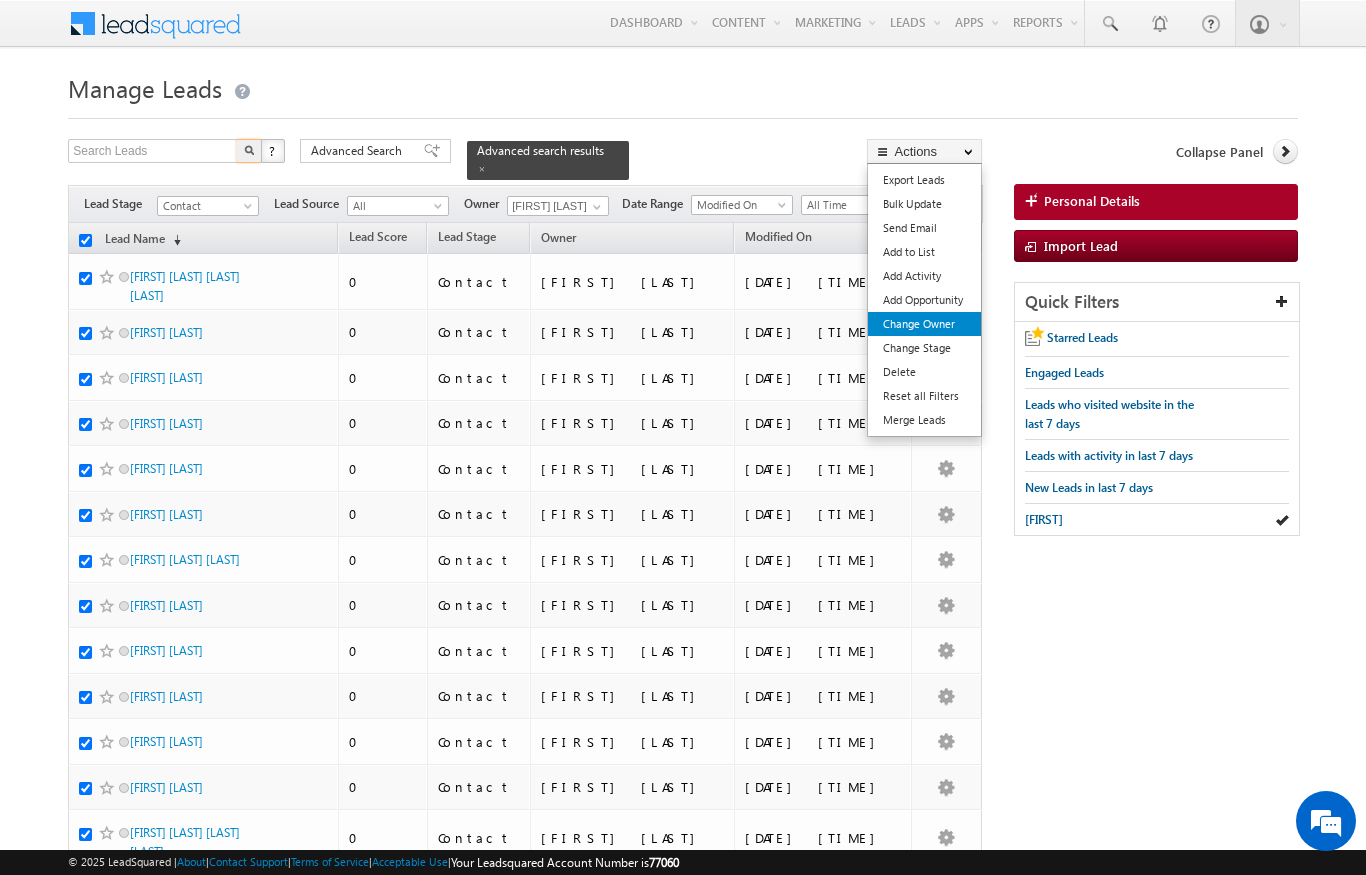 click on "Change Owner" at bounding box center [924, 324] 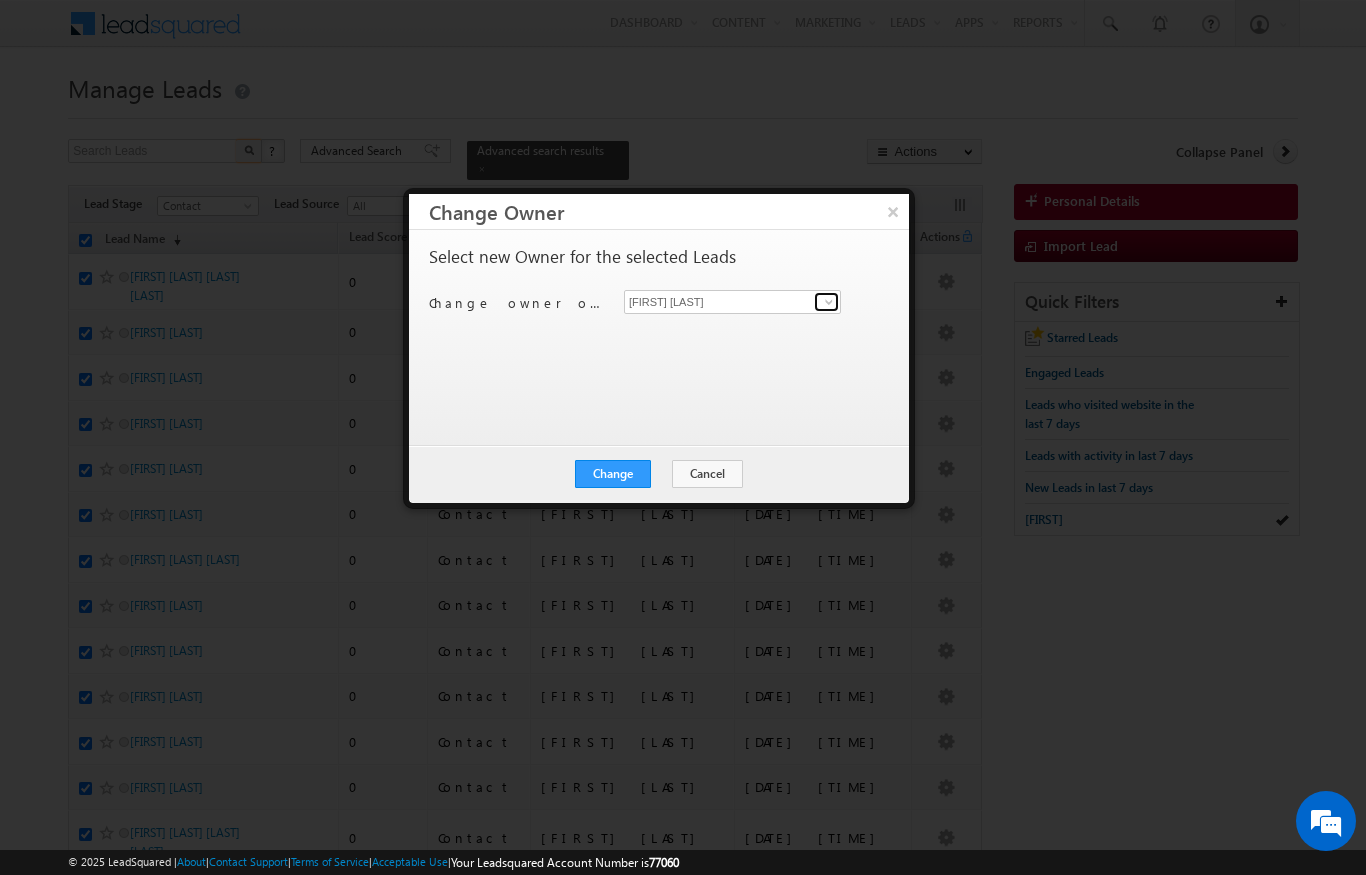 click at bounding box center [826, 302] 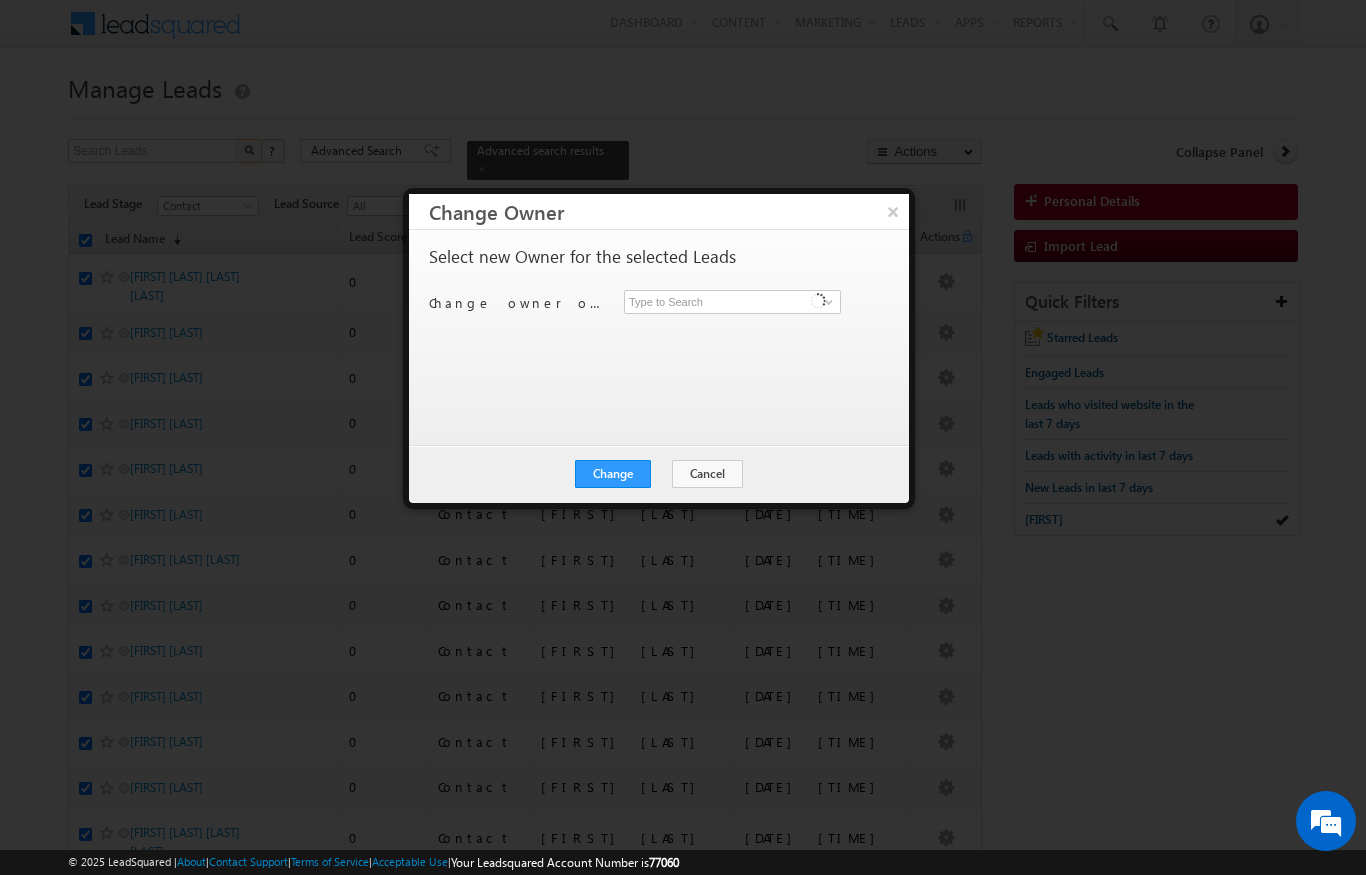 click on "Menu
[FIRST] [LAST]
[EMAIL]
obal." at bounding box center [683, 4932] 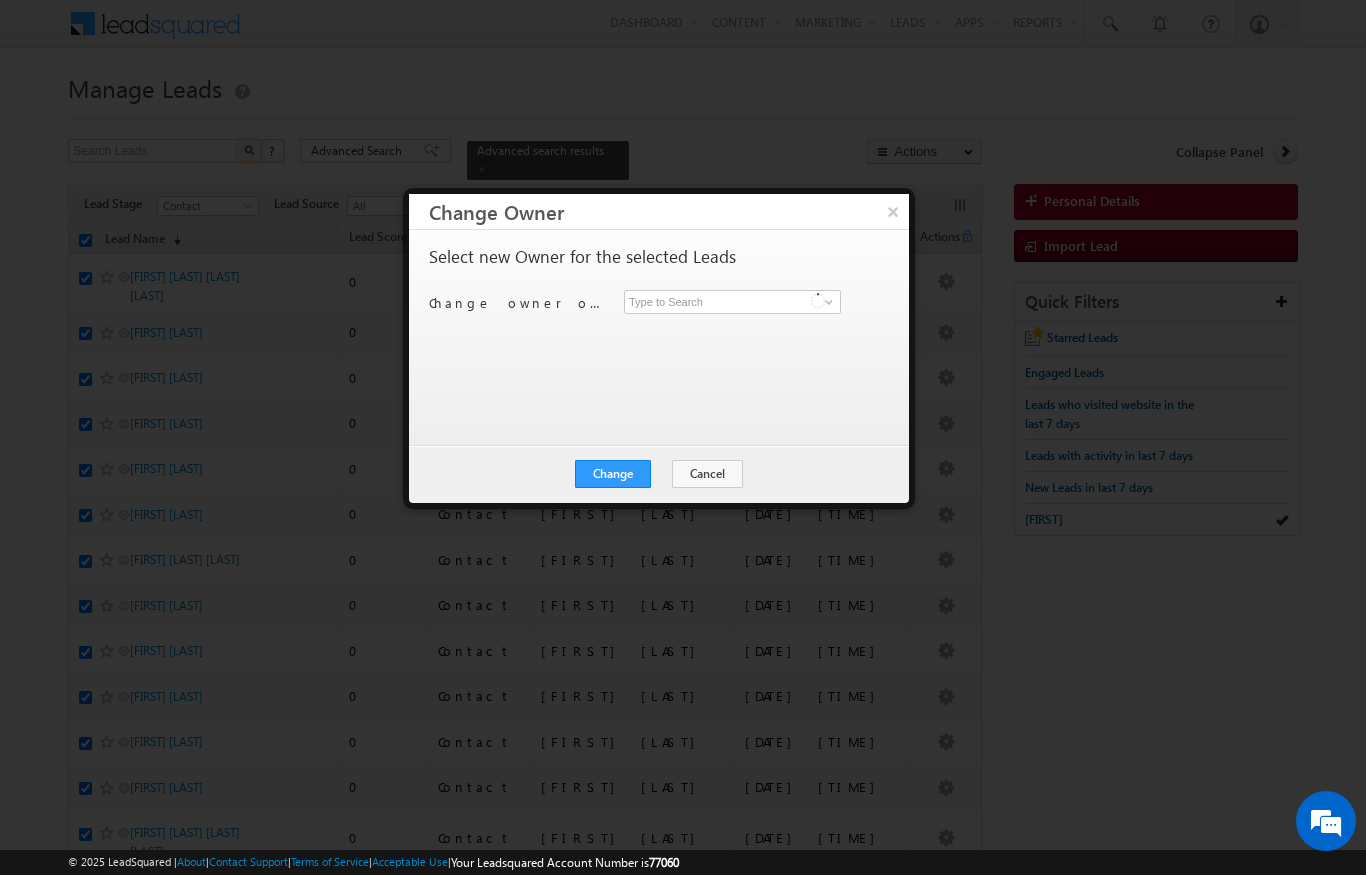 click on "Select new Owner for the selected Leads
Change owner of 200 leads to
Niraj Upadhyay Ankita Dua Ankita Dumbre Aswathi Ezhunamannil Bhargav Nayak Diksha Dubey Ekta Verhani Karan Solanki Navdha Kalia Niraj Upadhyay Sandeep kumar Ankita Dua Ankita Dumbre Aswathi Ezhunamannil 10 results are available, use up and down arrow keys to navigate.  Ankita Dua   [EMAIL]  Ankita Dumbre   [EMAIL]  Aswathi Ezhunamannil   [EMAIL]  Bhargav Nayak   [EMAIL]  Diksha Dubey   [EMAIL]  Ekta Verhani   [EMAIL]  Karan Solanki   [EMAIL]" at bounding box center (657, 328) 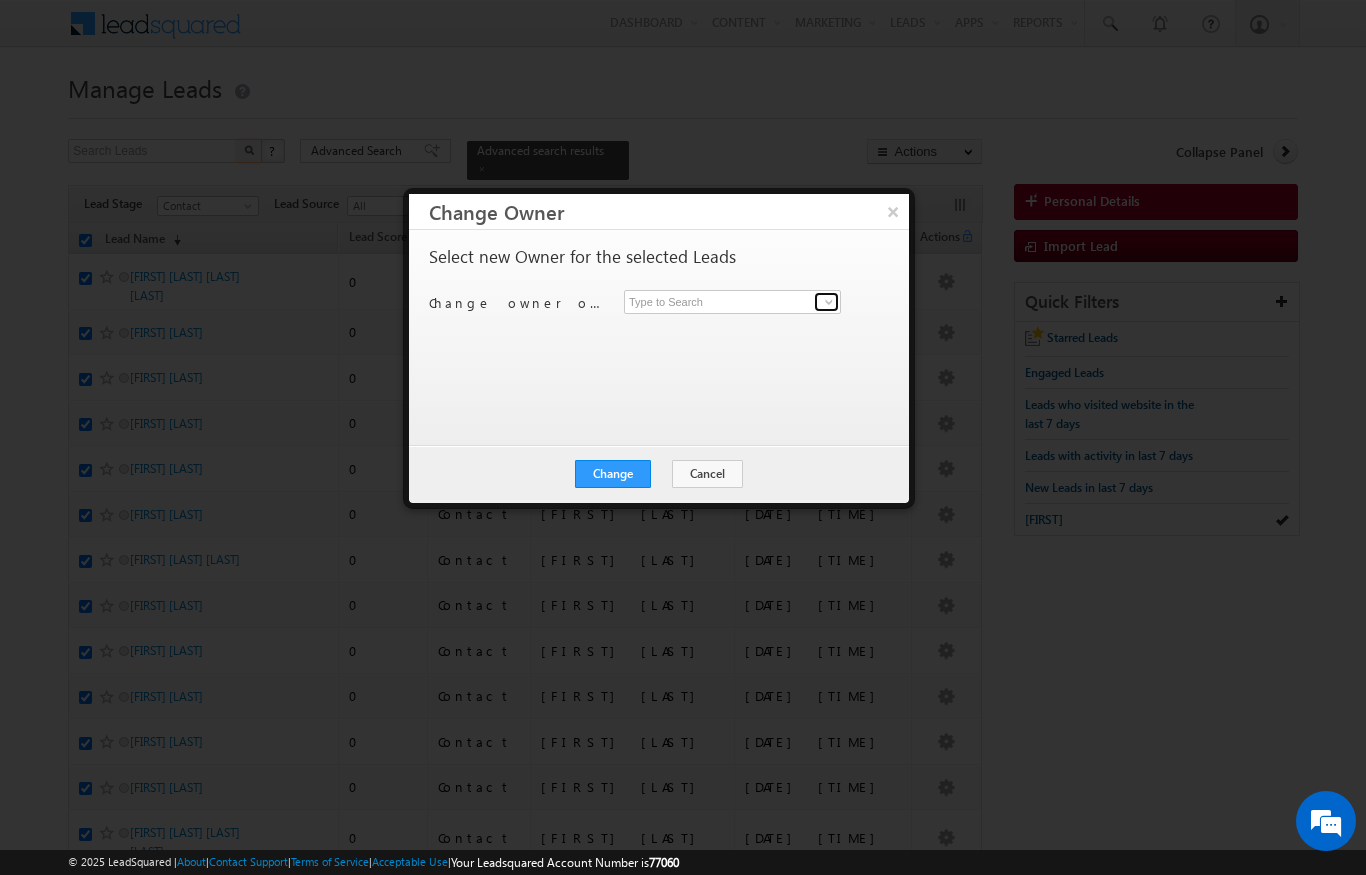 click at bounding box center [826, 302] 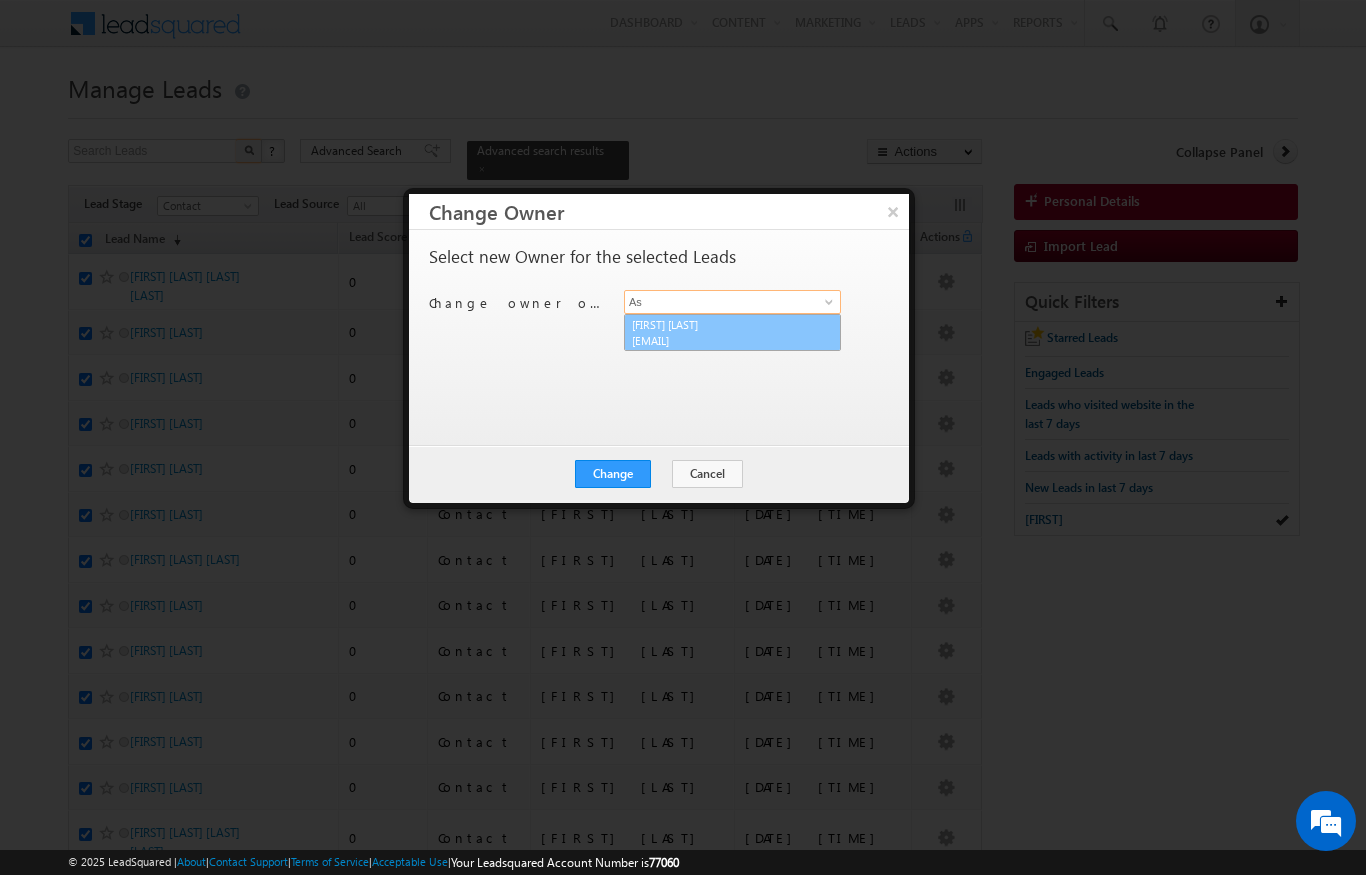 click on "[EMAIL]" at bounding box center (722, 340) 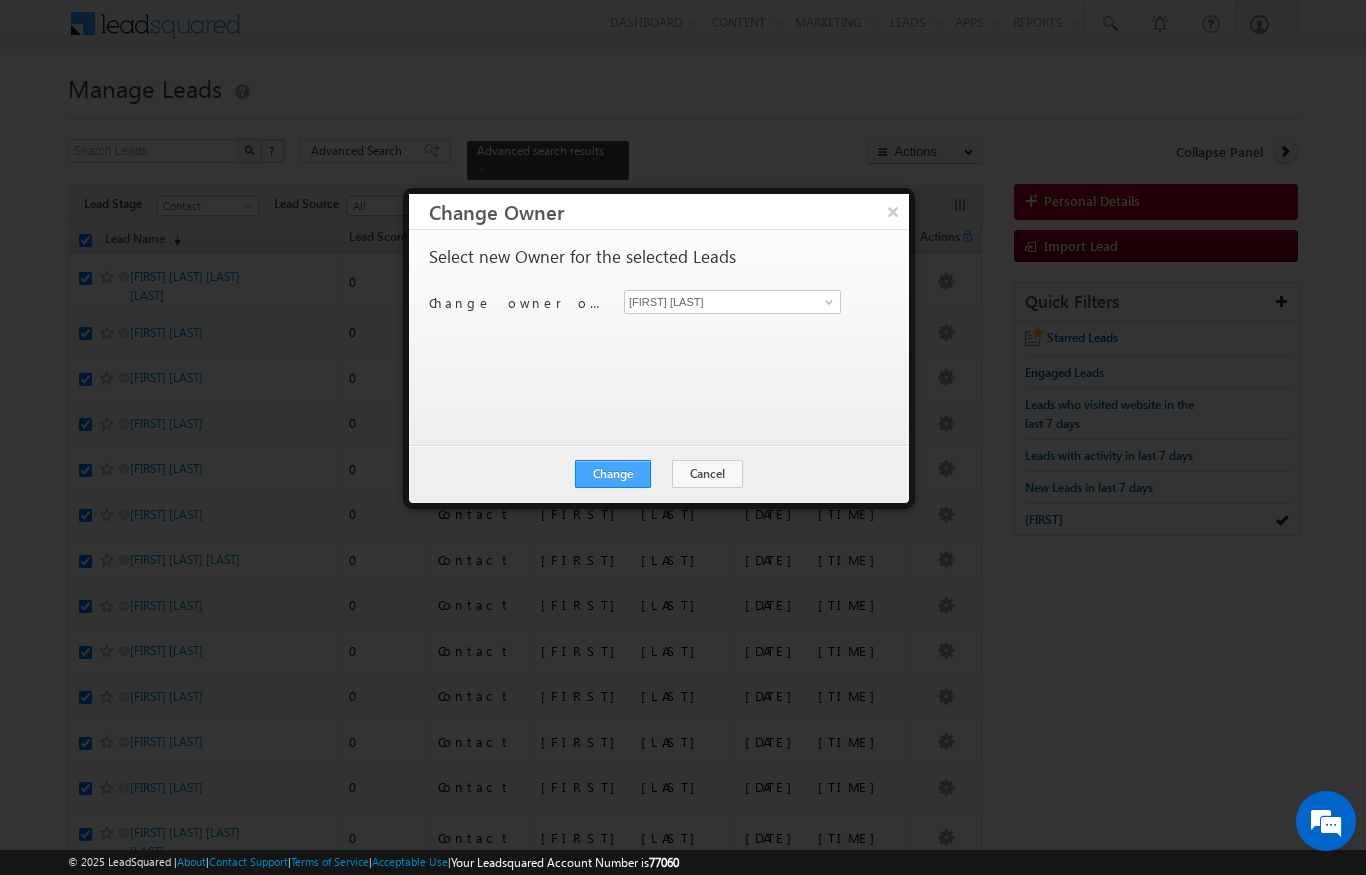 click on "Change" at bounding box center [613, 474] 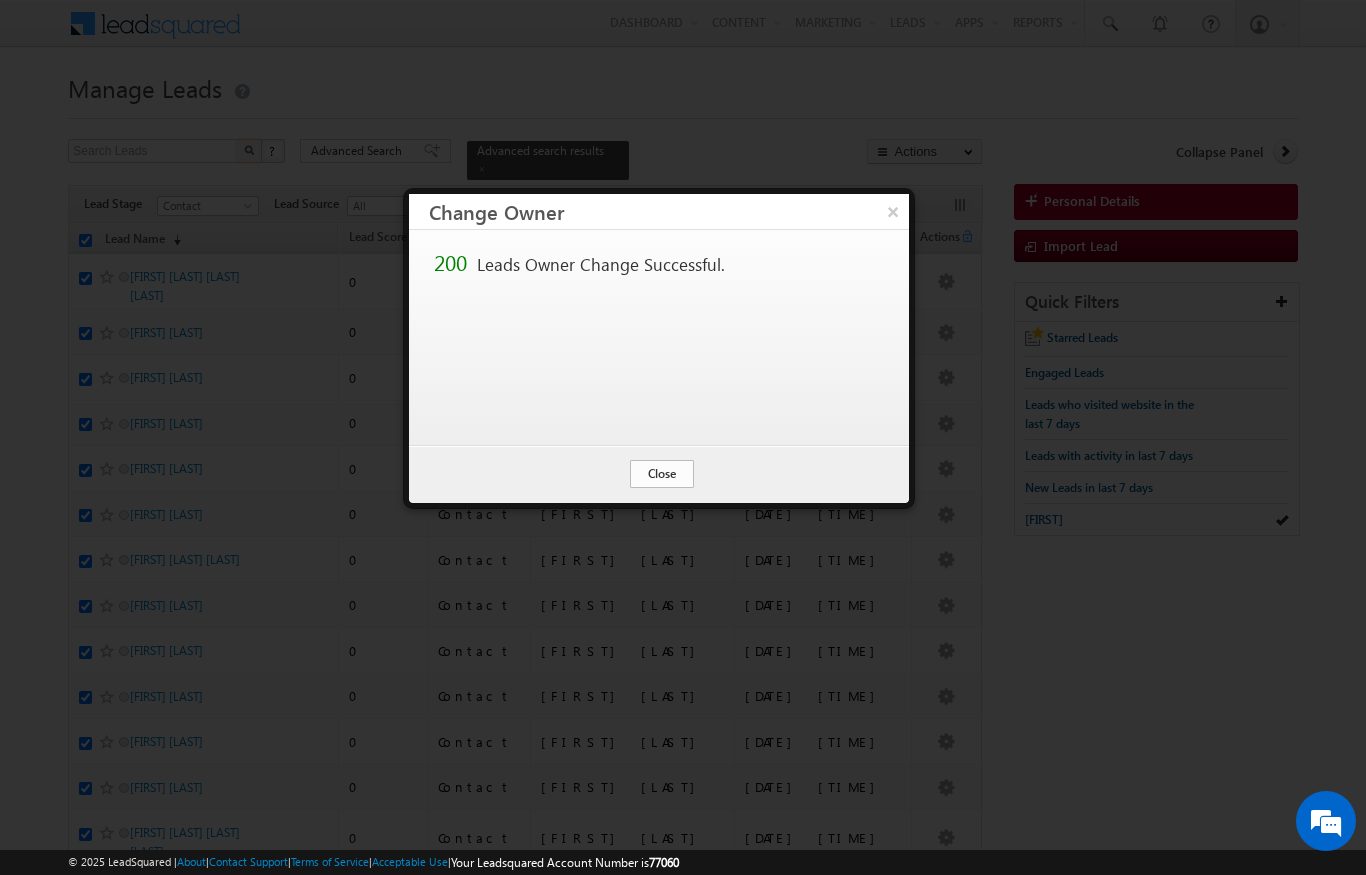 click on "Close" at bounding box center (662, 474) 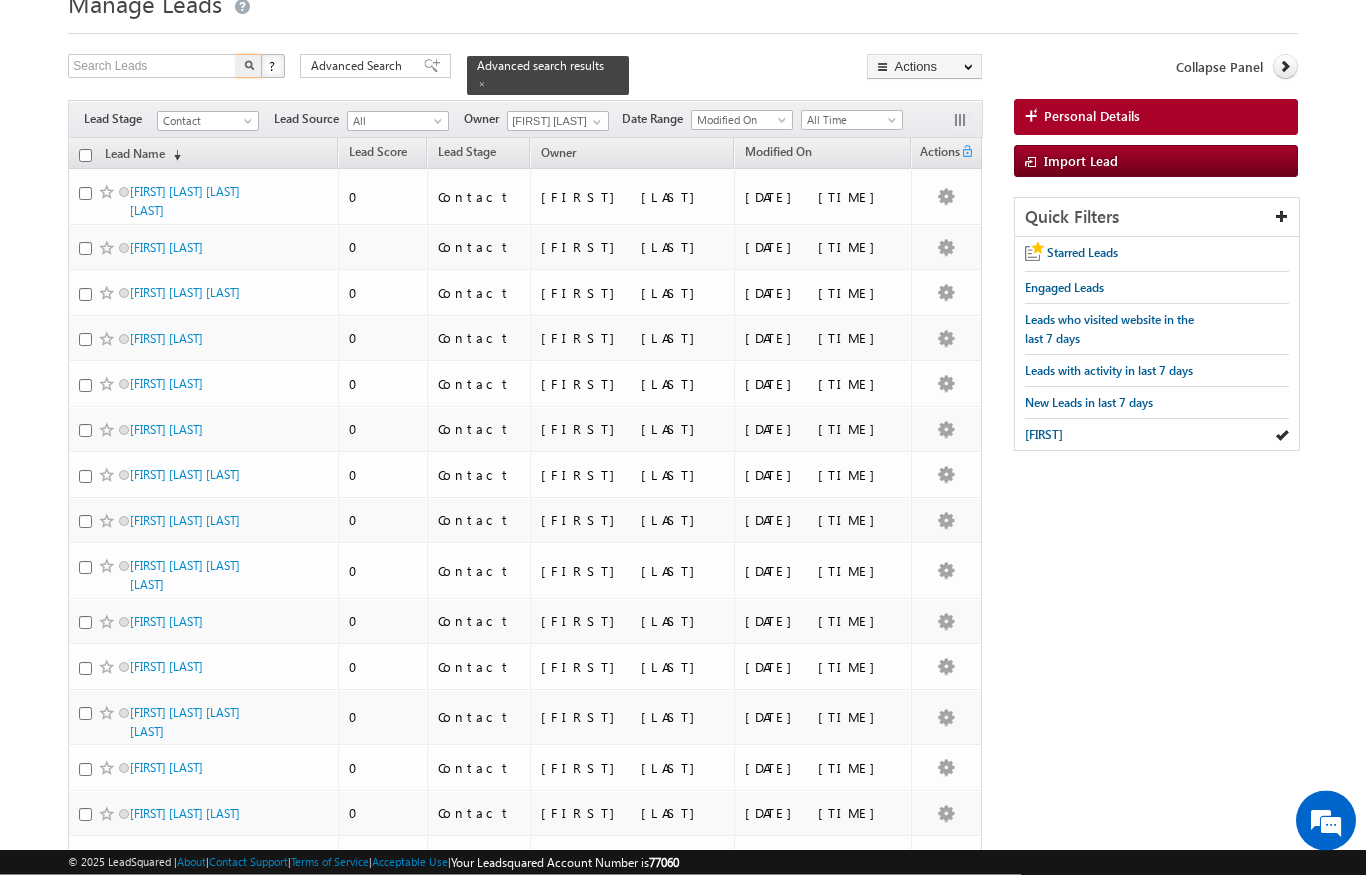 scroll, scrollTop: 0, scrollLeft: 0, axis: both 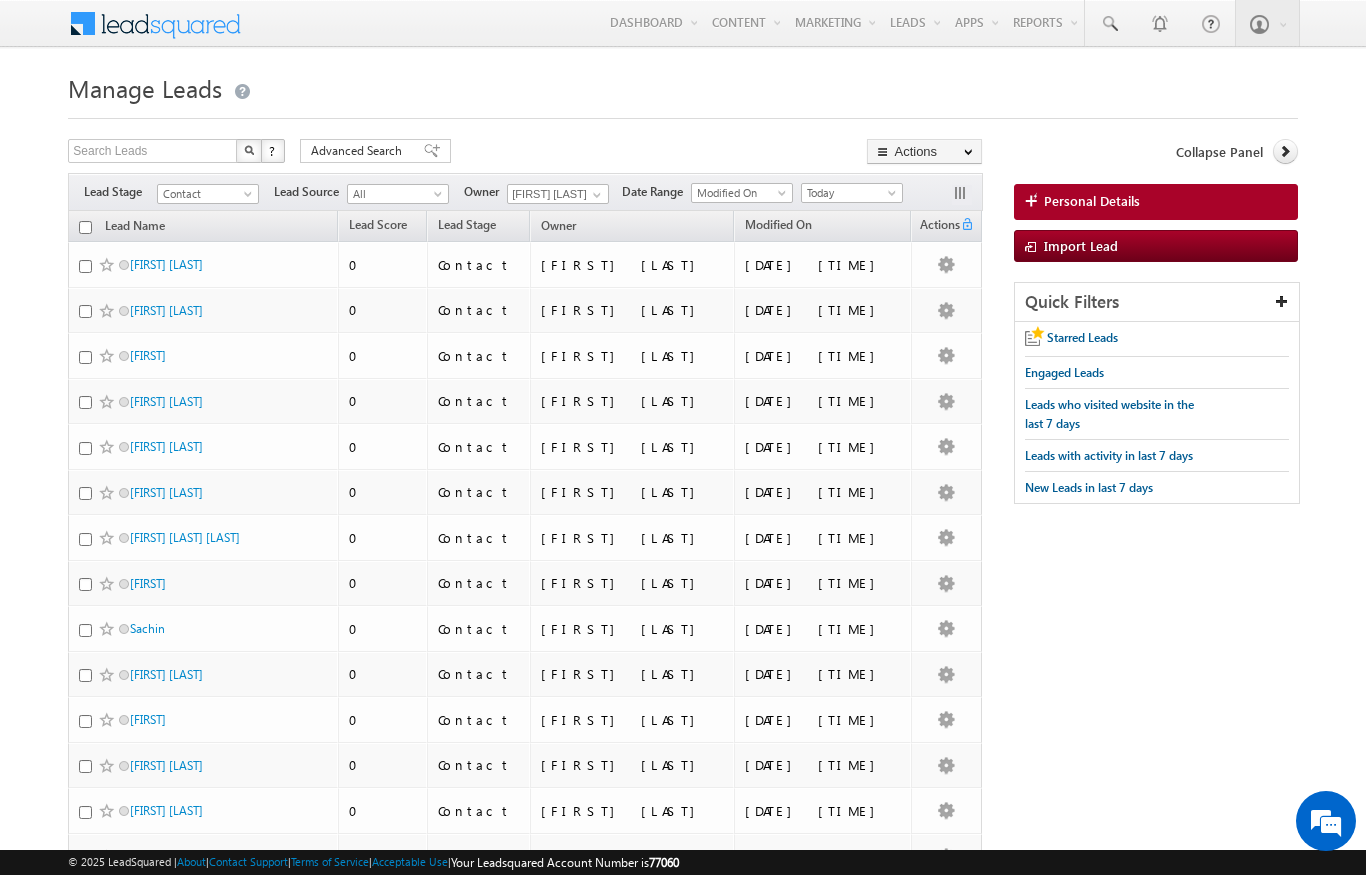 click on "Contact" at bounding box center (205, 194) 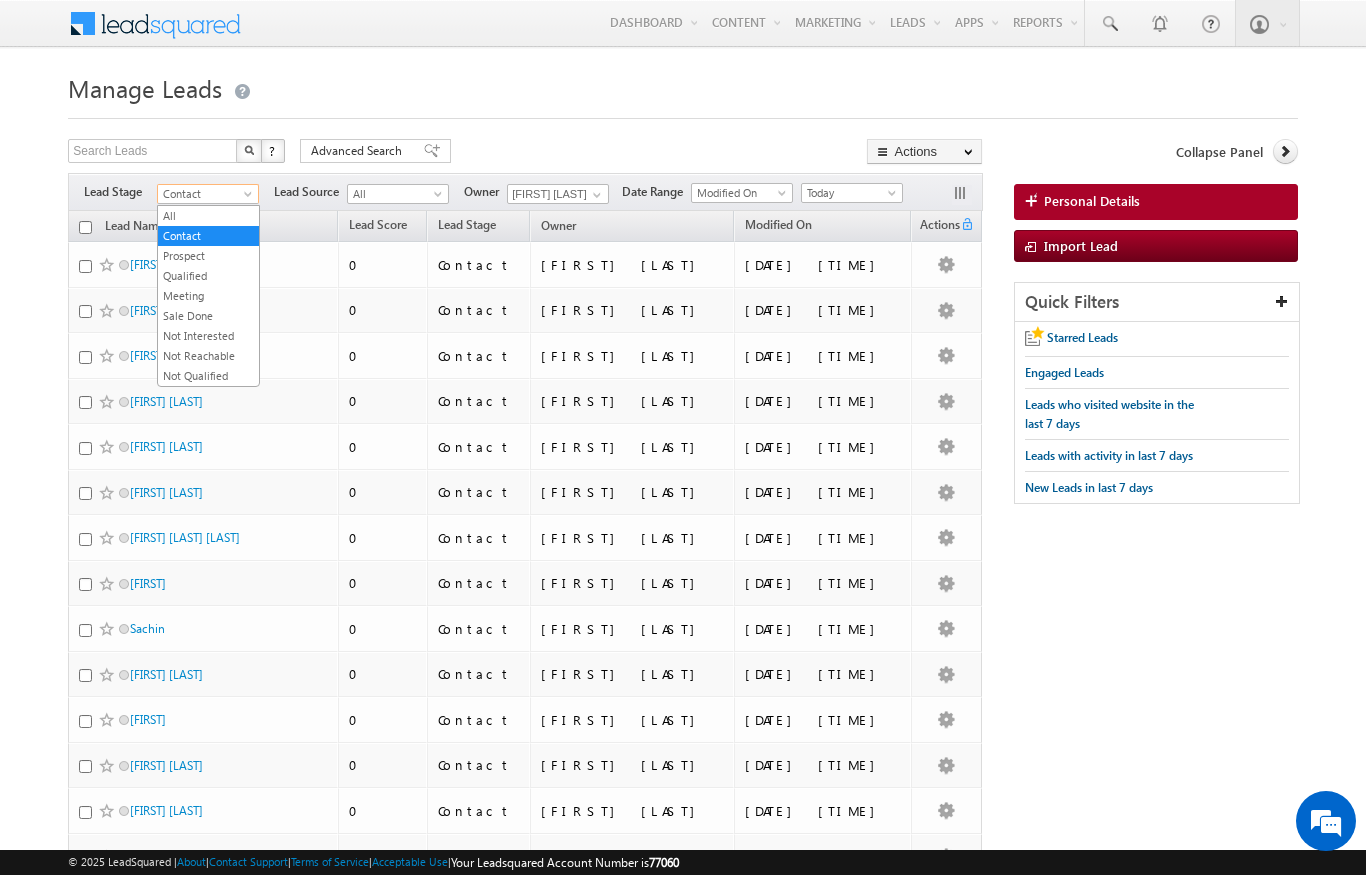 scroll, scrollTop: 0, scrollLeft: 0, axis: both 